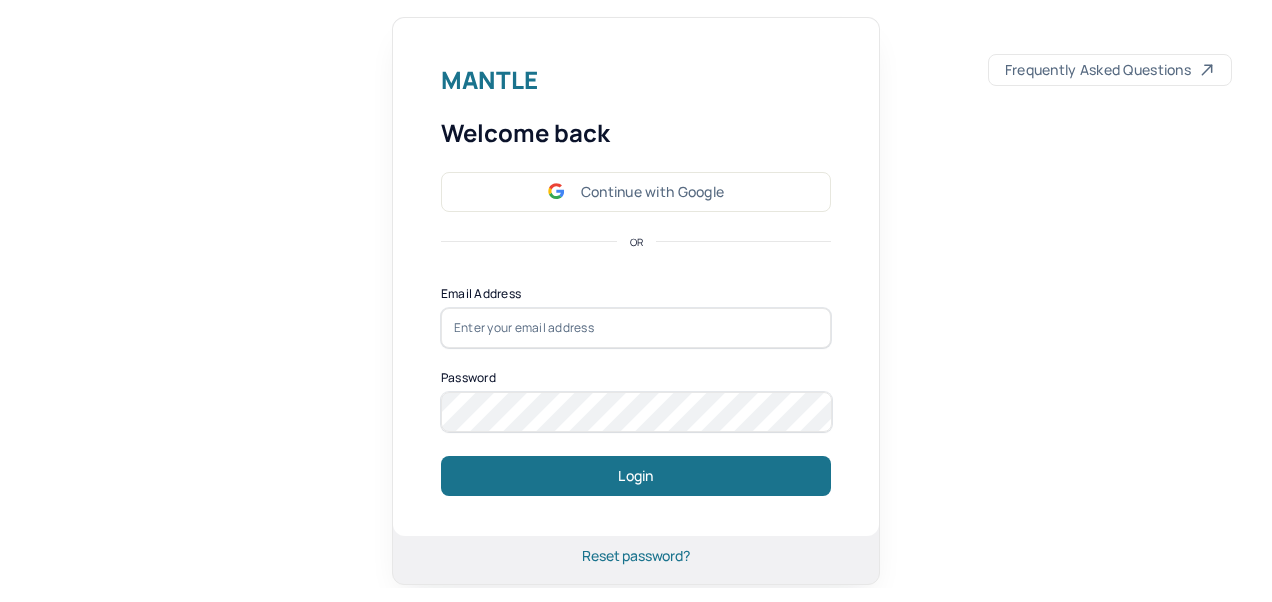 scroll, scrollTop: 0, scrollLeft: 0, axis: both 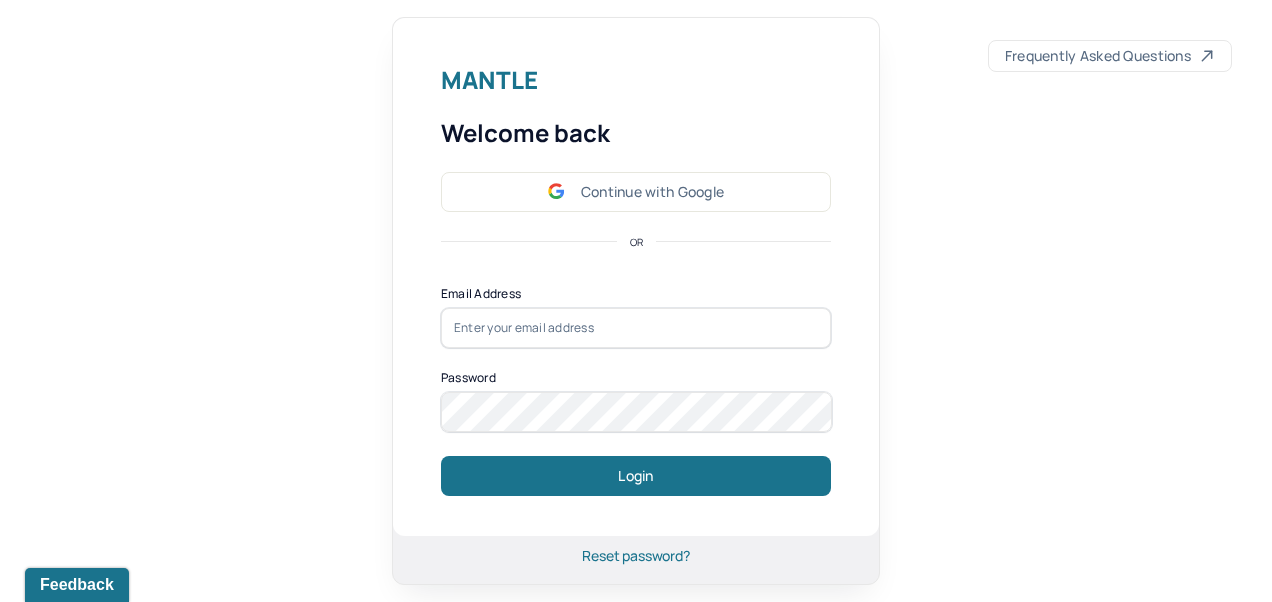 type on "[PERSON_NAME][EMAIL_ADDRESS][DOMAIN_NAME]" 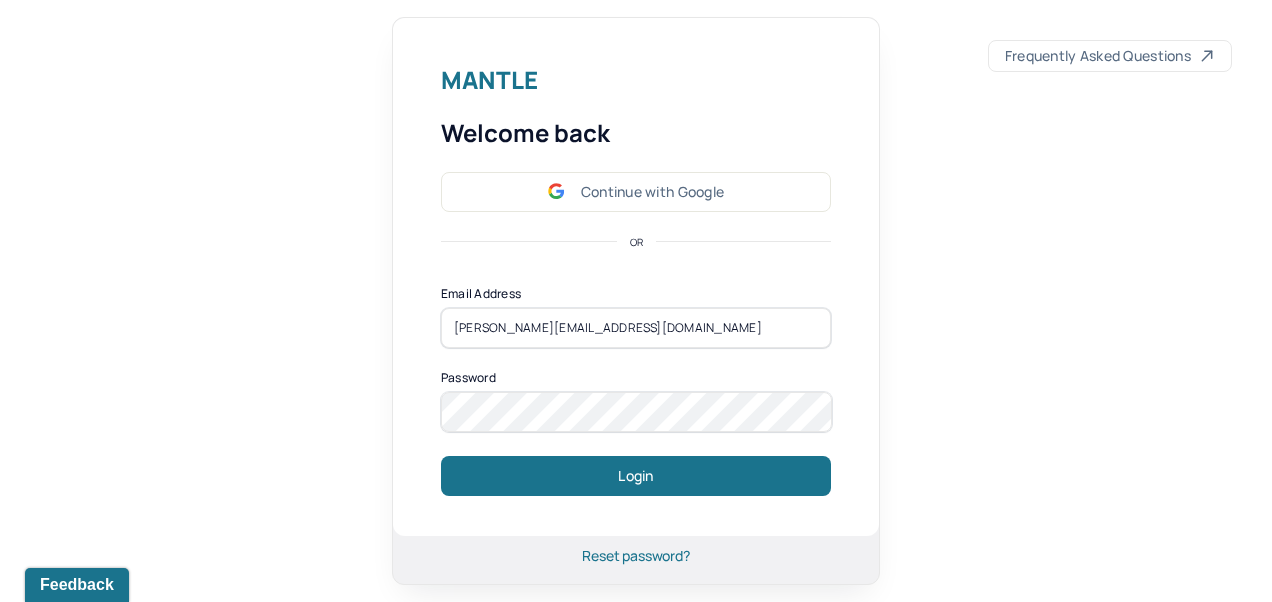 click on "Login" at bounding box center (636, 476) 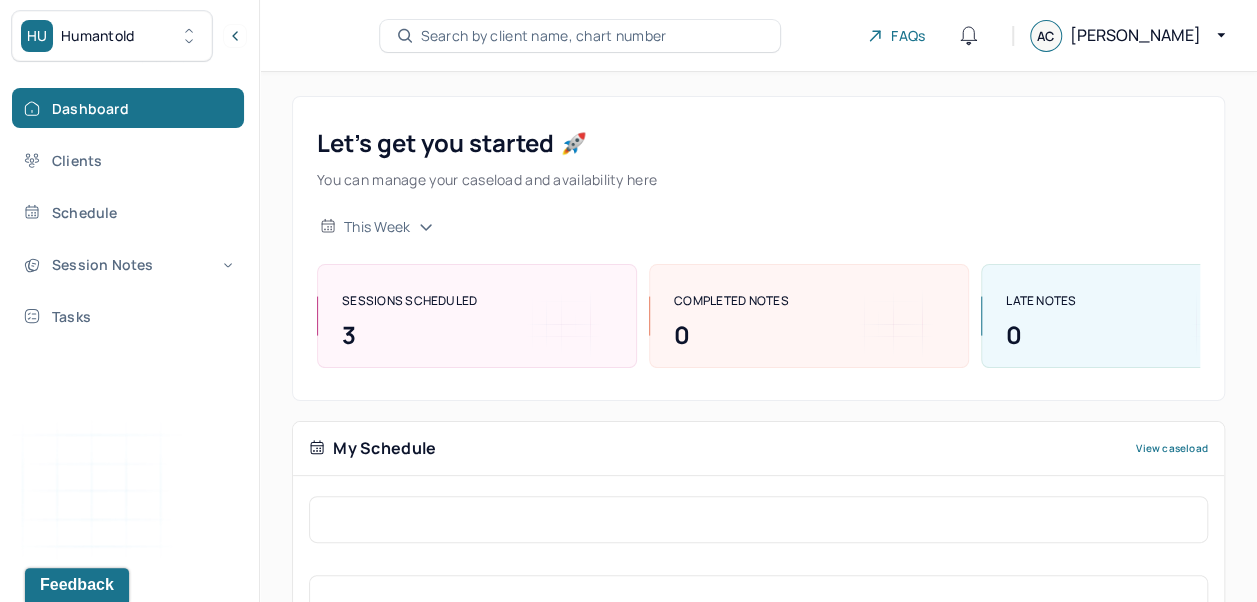 click on "Search by client name, chart number" at bounding box center (580, 36) 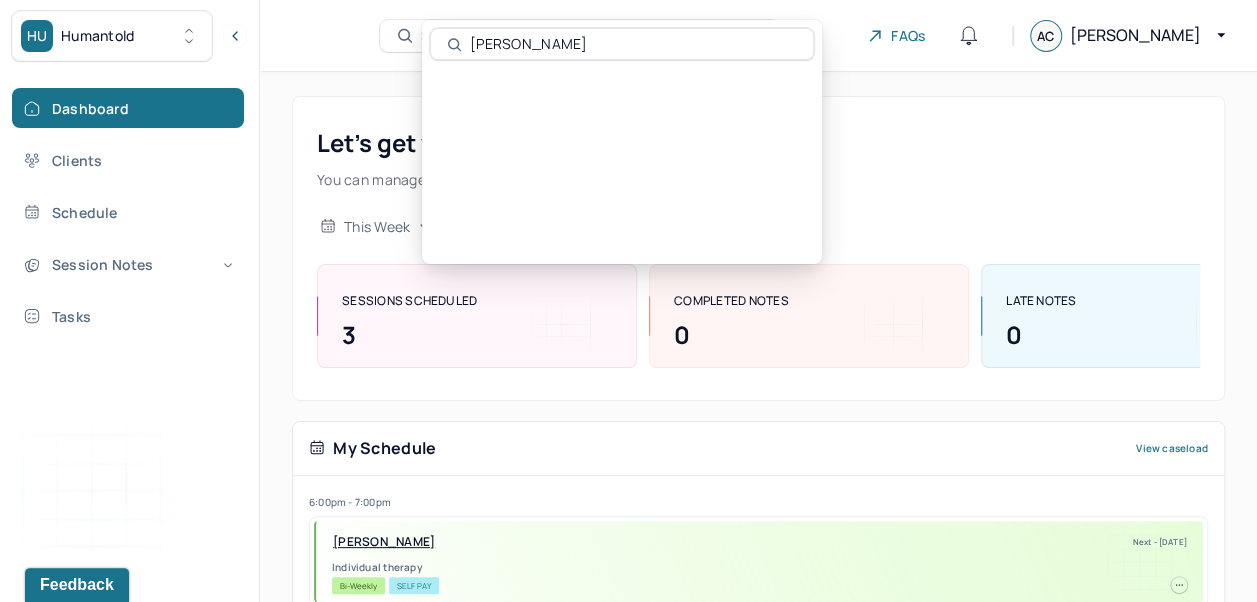 type on "[PERSON_NAME]" 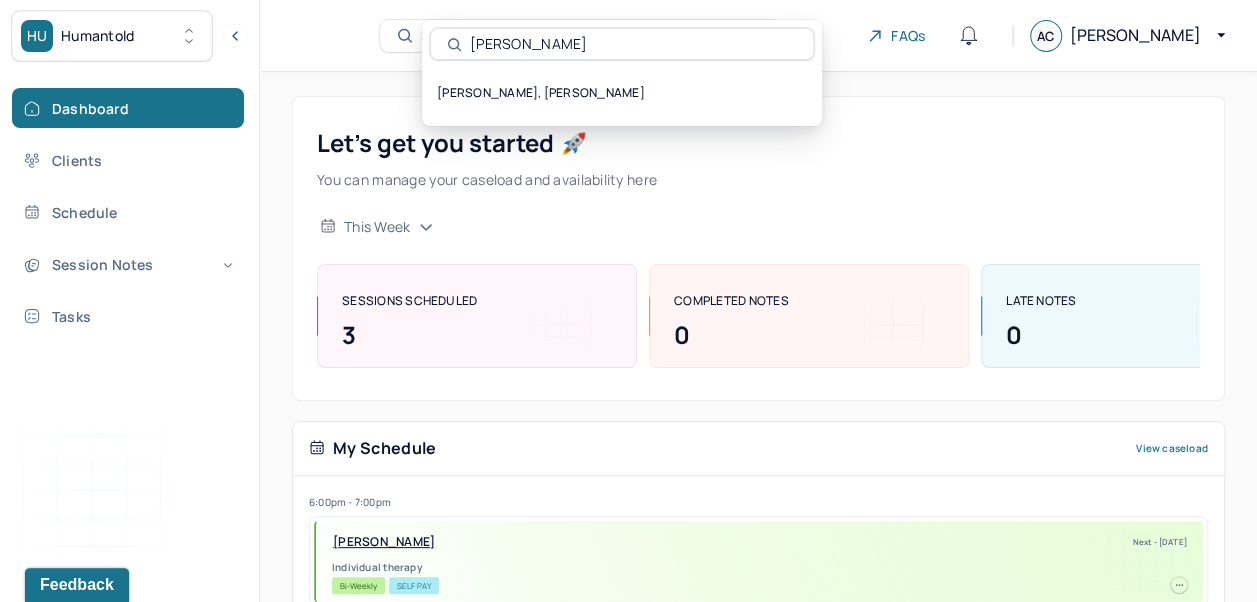 click on "[PERSON_NAME], [PERSON_NAME]" at bounding box center (622, 93) 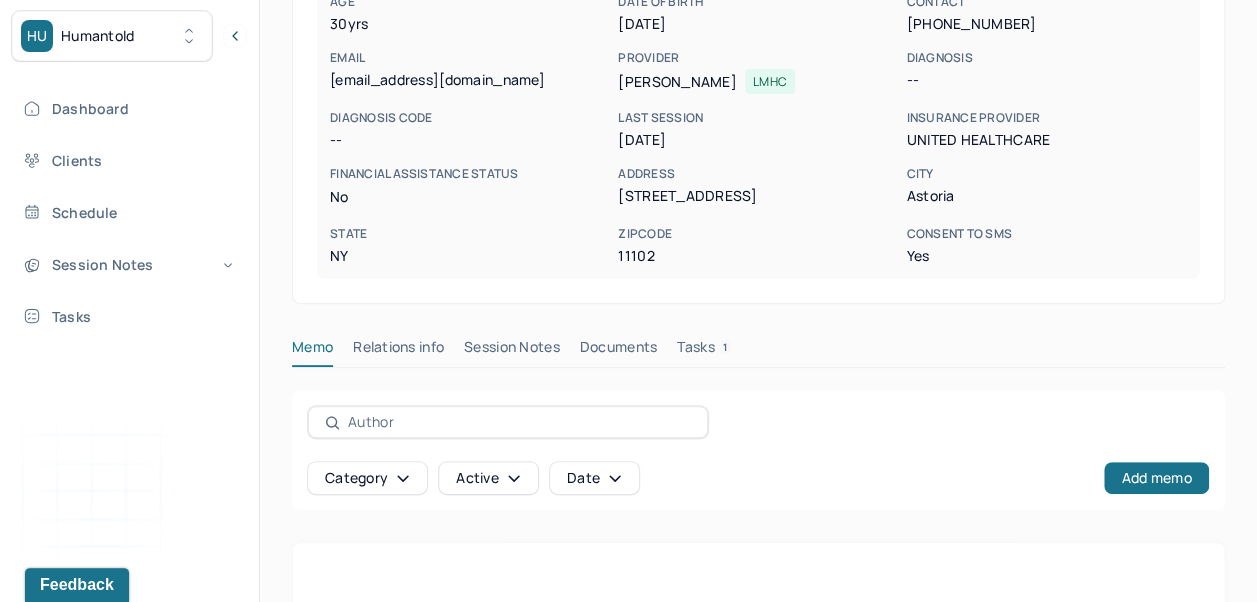scroll, scrollTop: 283, scrollLeft: 0, axis: vertical 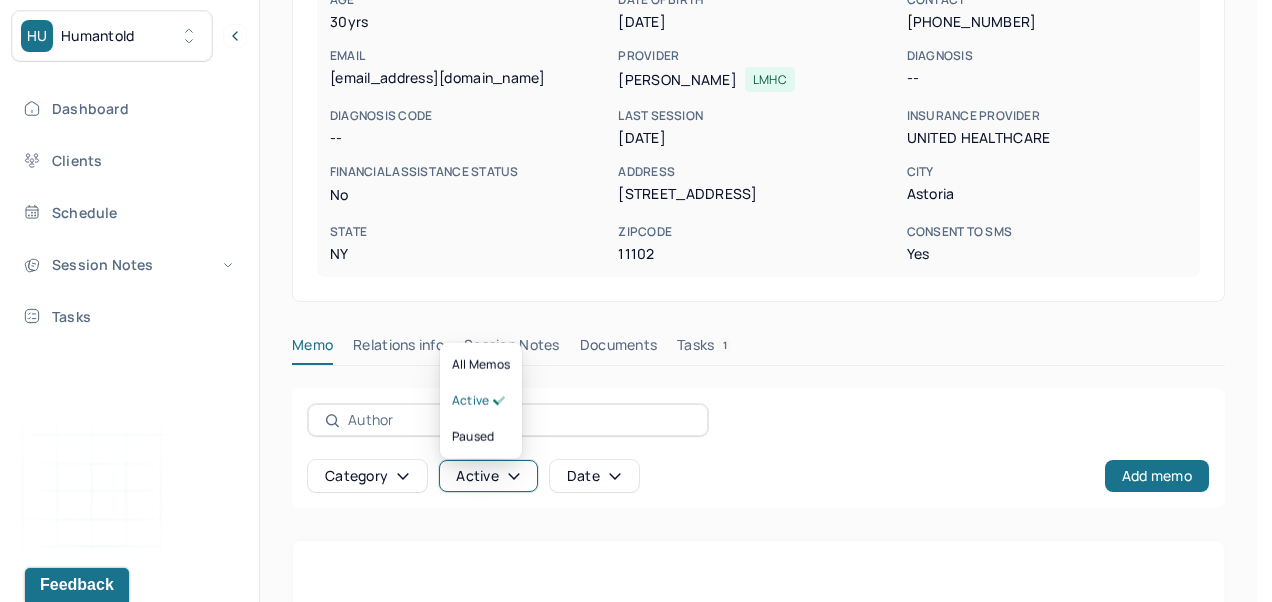 click on "Session Notes" at bounding box center (512, 349) 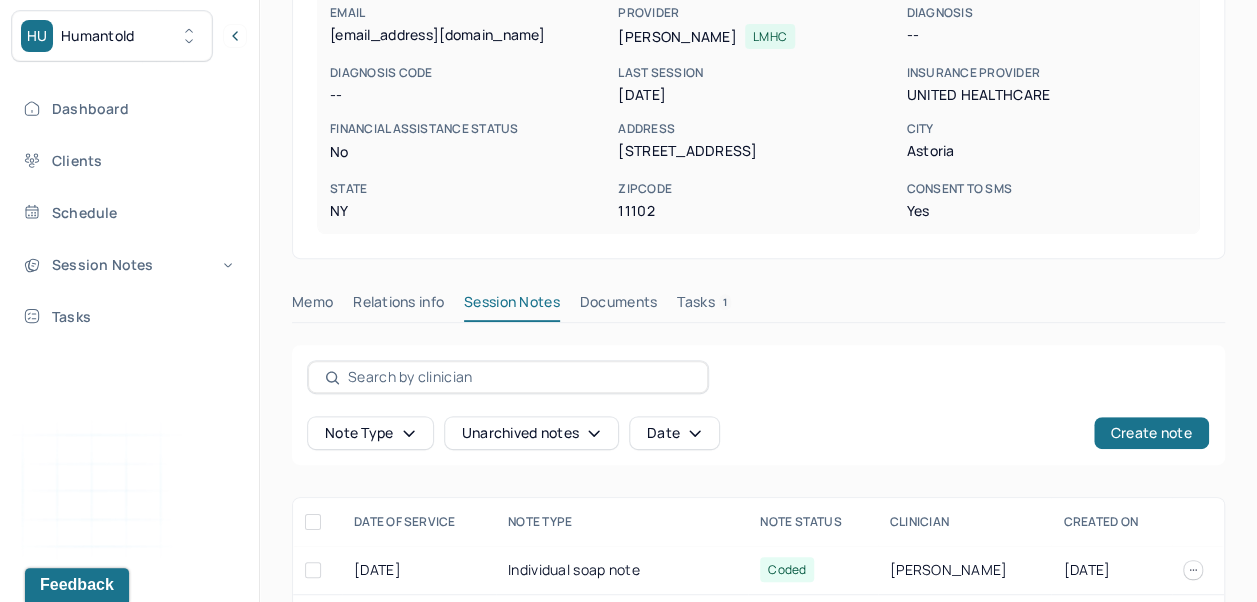 scroll, scrollTop: 520, scrollLeft: 0, axis: vertical 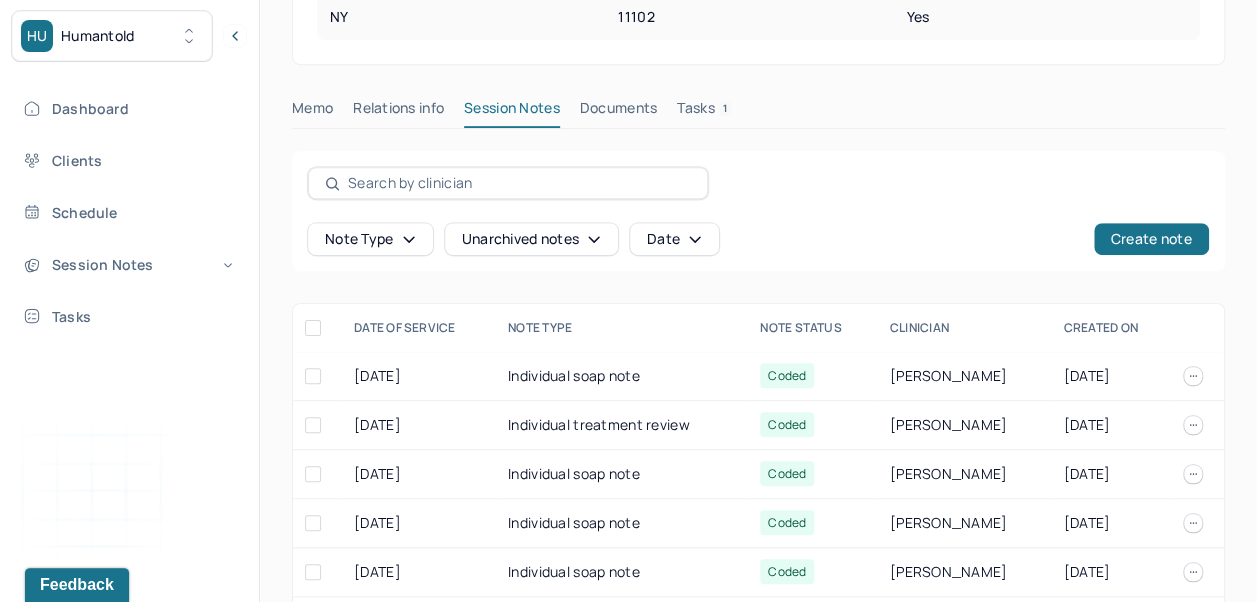 click on "Create note" at bounding box center (1151, 239) 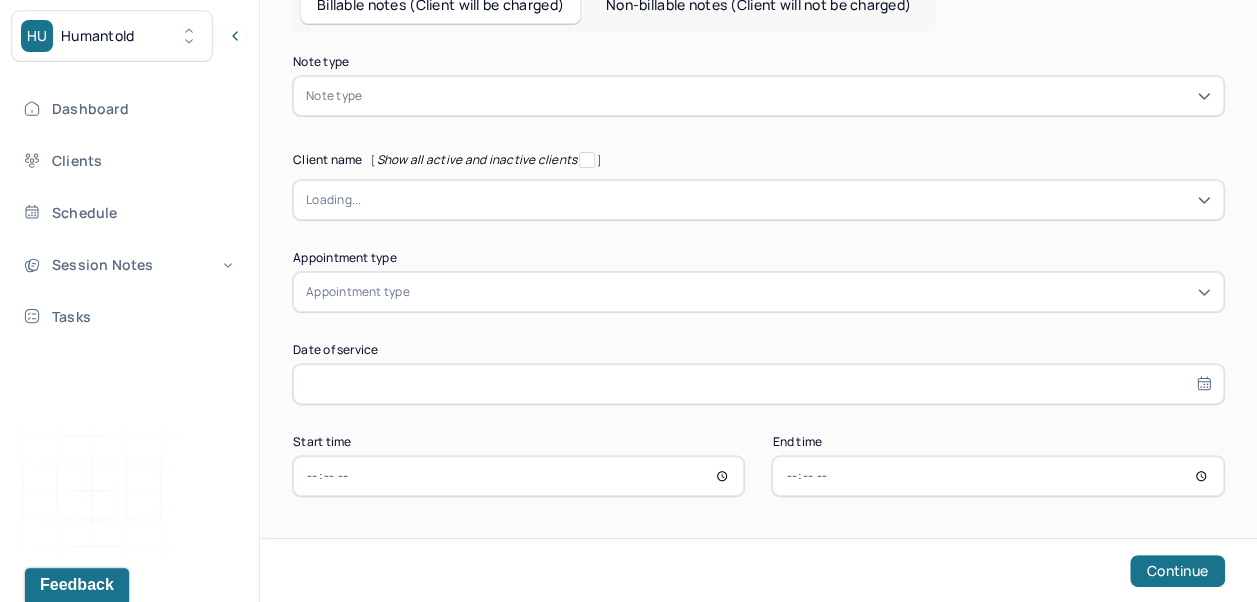 scroll, scrollTop: 118, scrollLeft: 0, axis: vertical 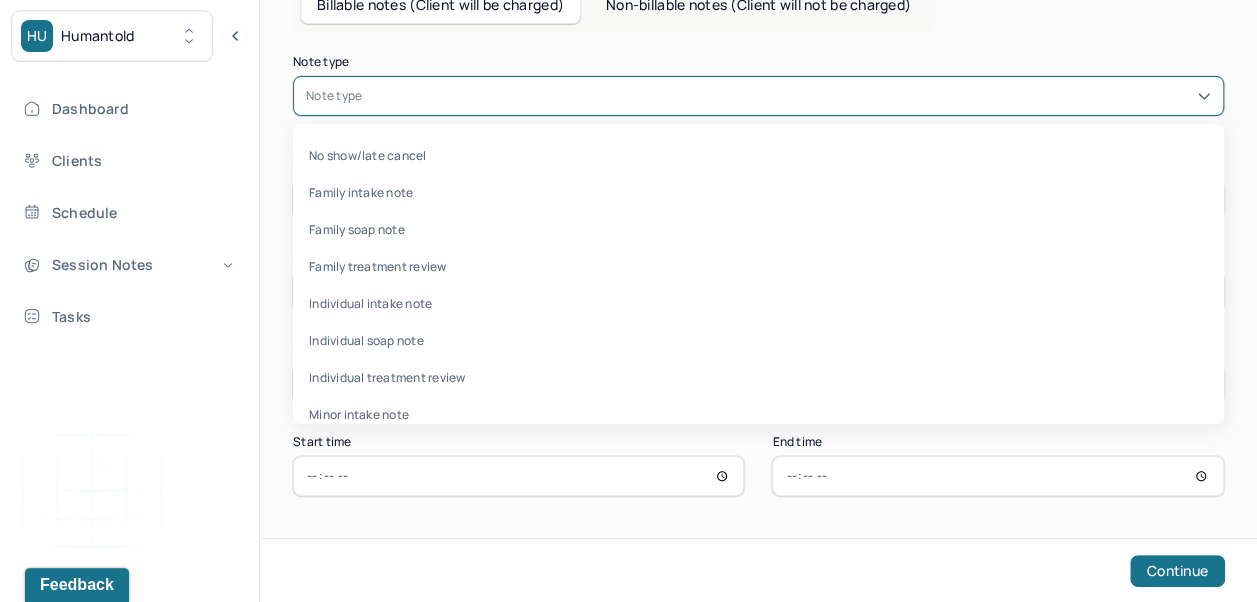 click on "Individual soap note" at bounding box center (758, 340) 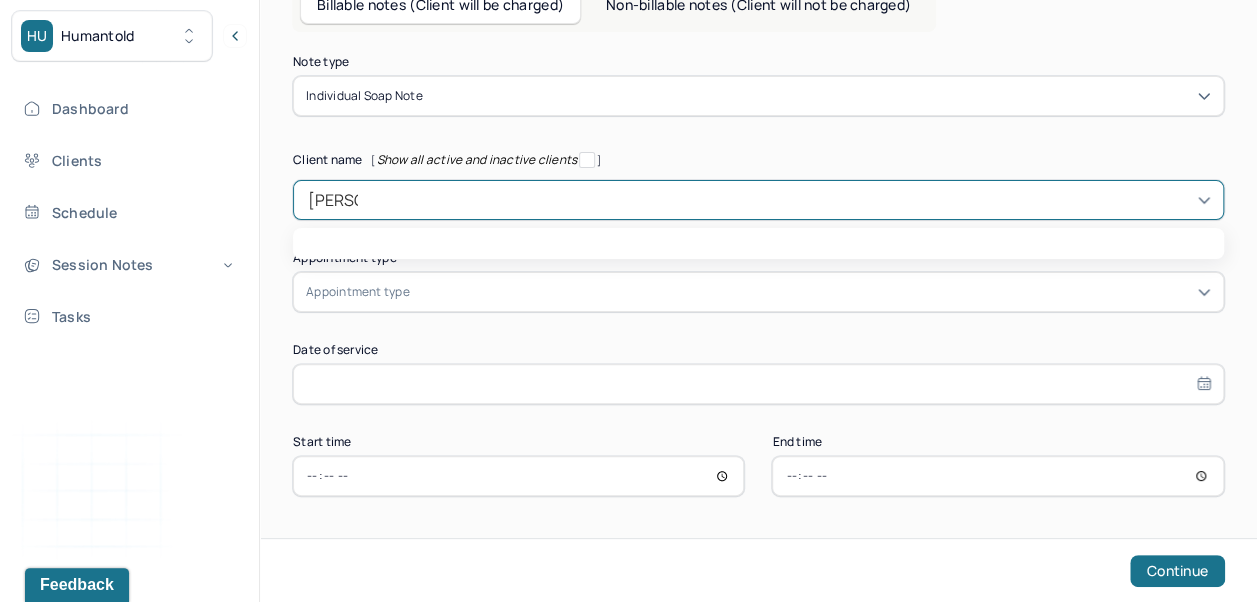 type on "[PERSON_NAME]" 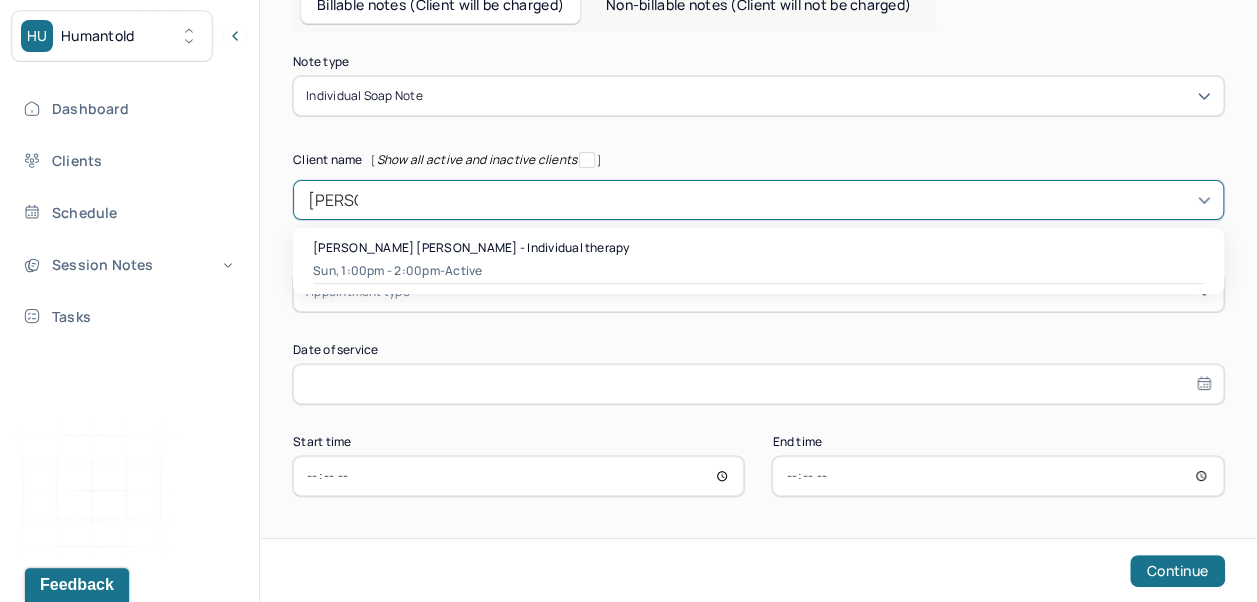 click on "[PERSON_NAME] [PERSON_NAME] - Individual therapy" at bounding box center [471, 247] 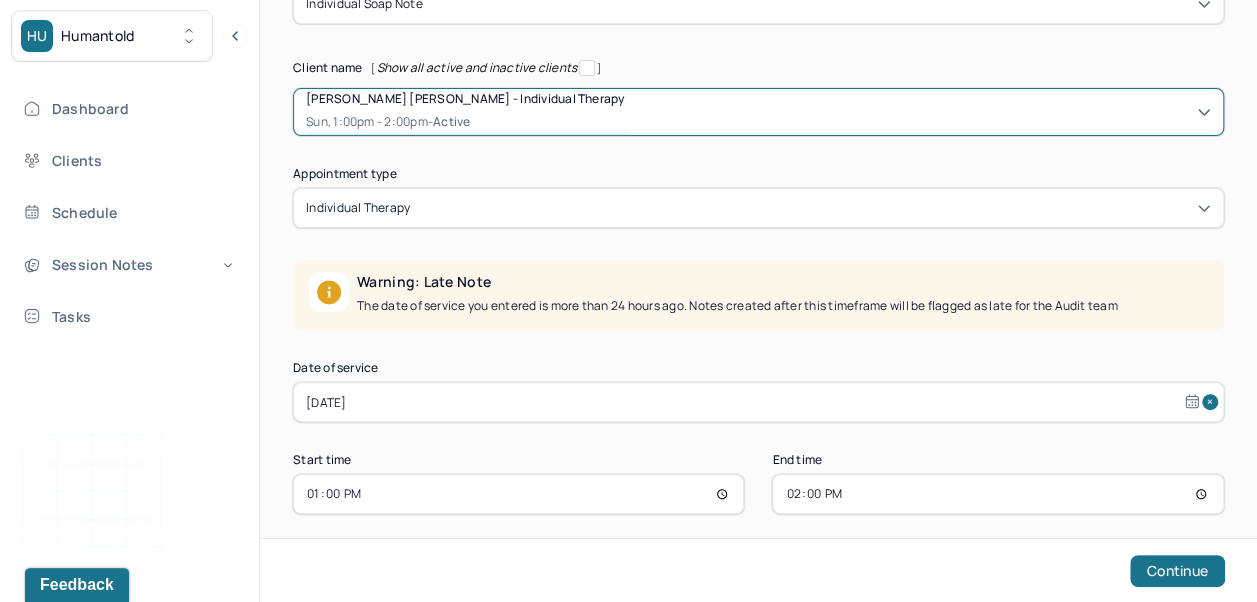 scroll, scrollTop: 228, scrollLeft: 0, axis: vertical 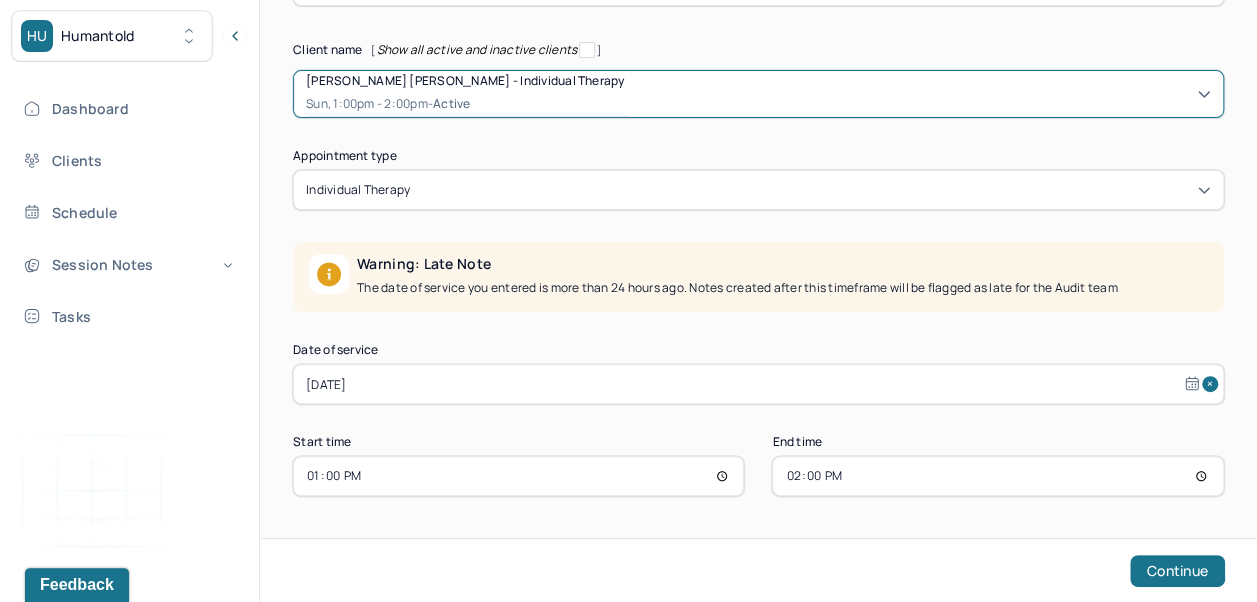 click on "[DATE]" at bounding box center [758, 384] 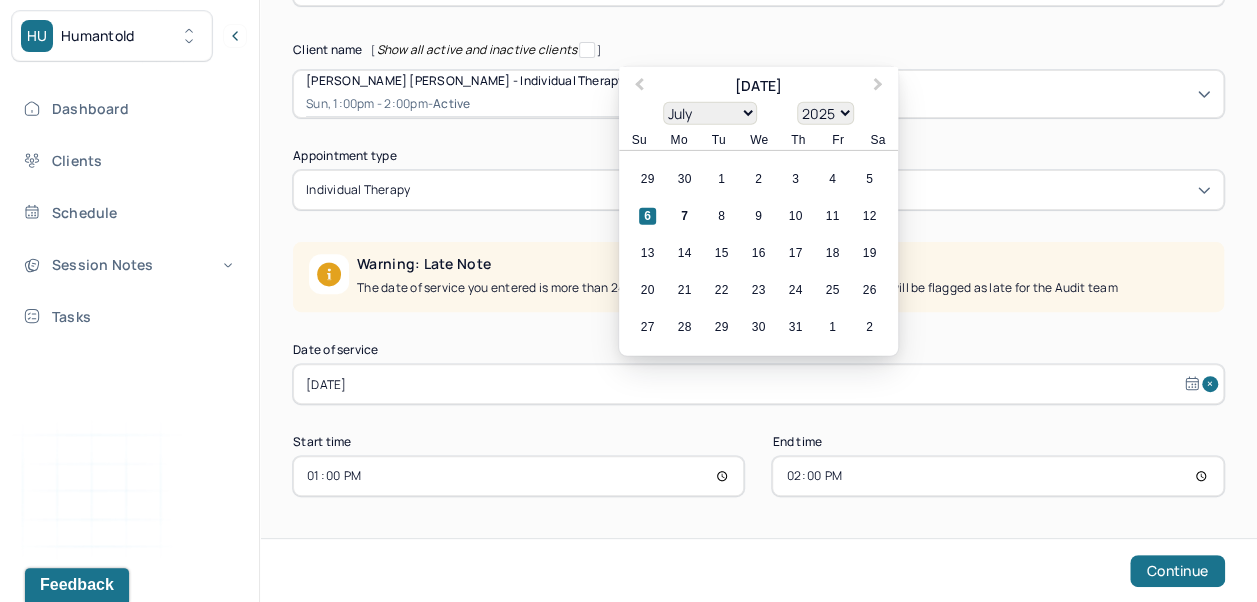 click on "7" at bounding box center [684, 216] 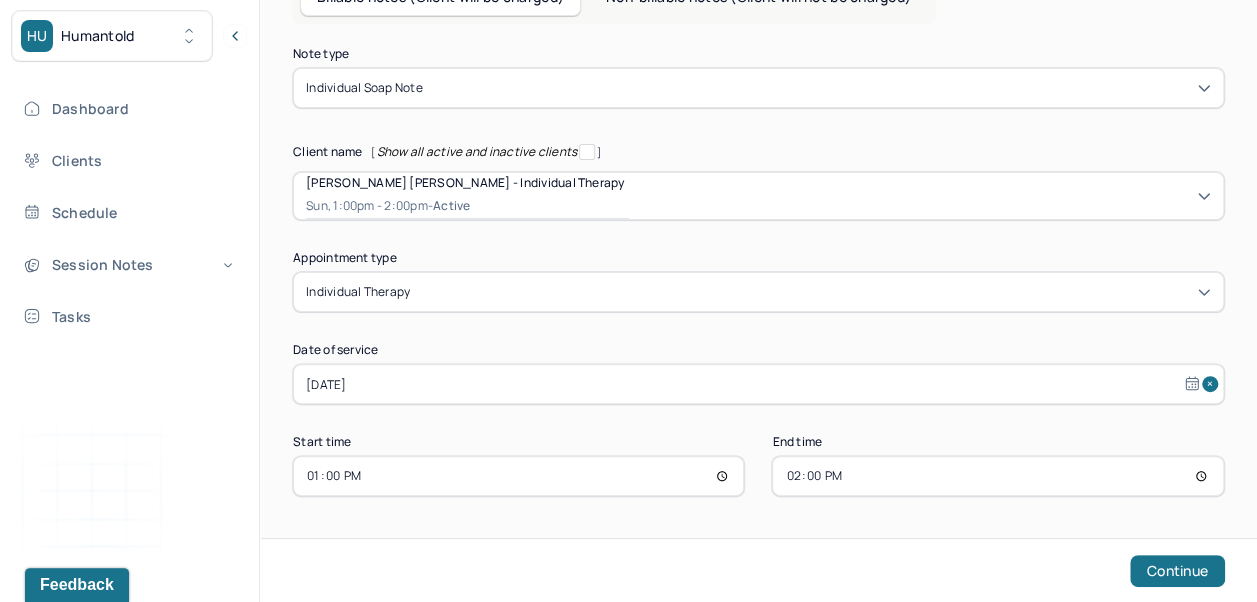 scroll, scrollTop: 126, scrollLeft: 0, axis: vertical 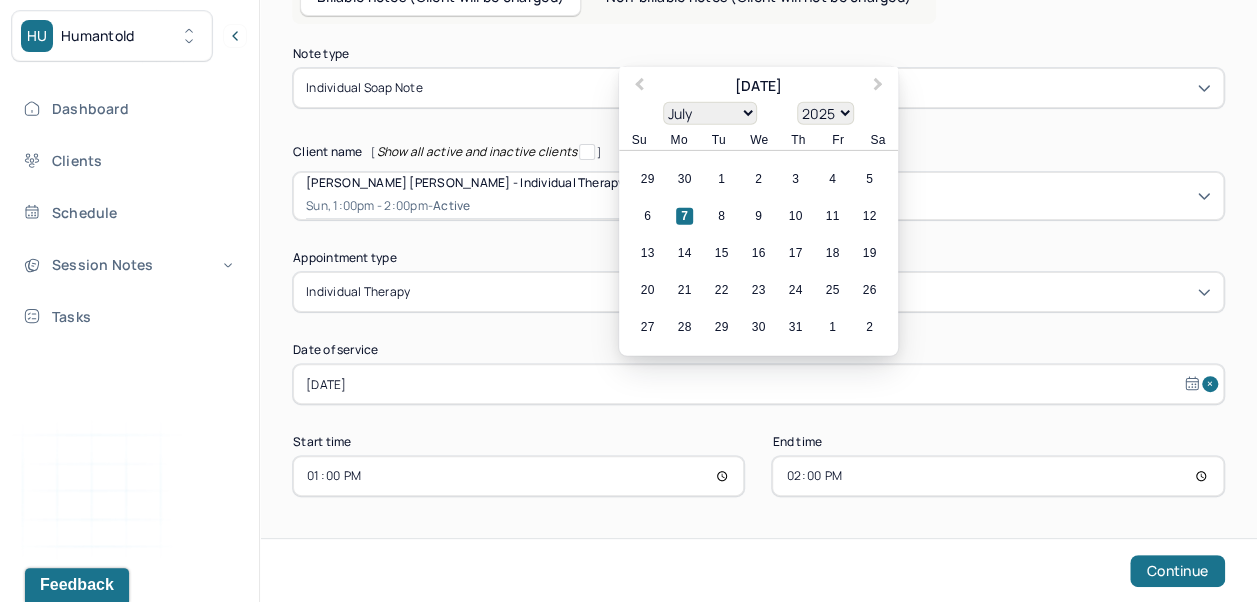 click on "11" at bounding box center (832, 216) 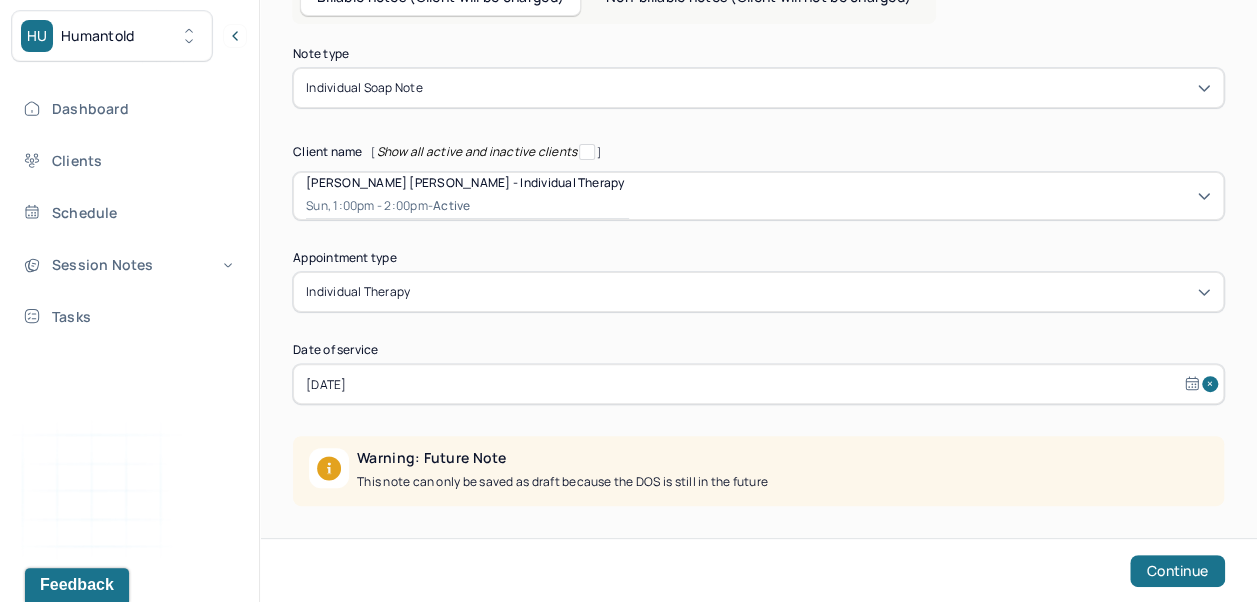 click on "[DATE]" at bounding box center (758, 384) 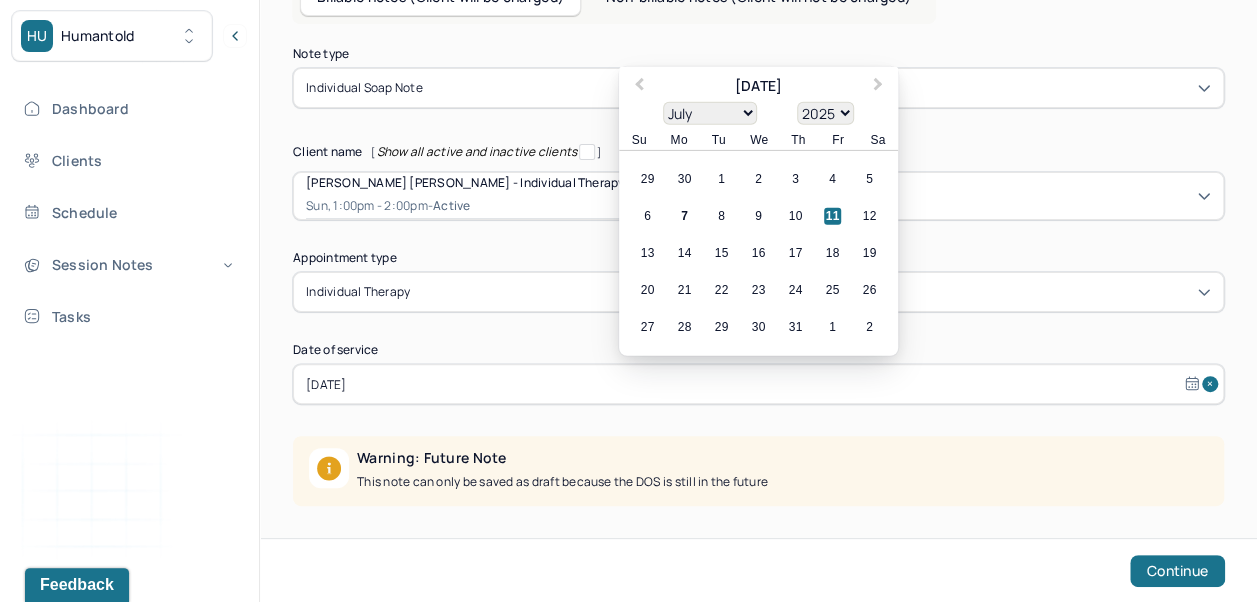 click on "4" at bounding box center (832, 179) 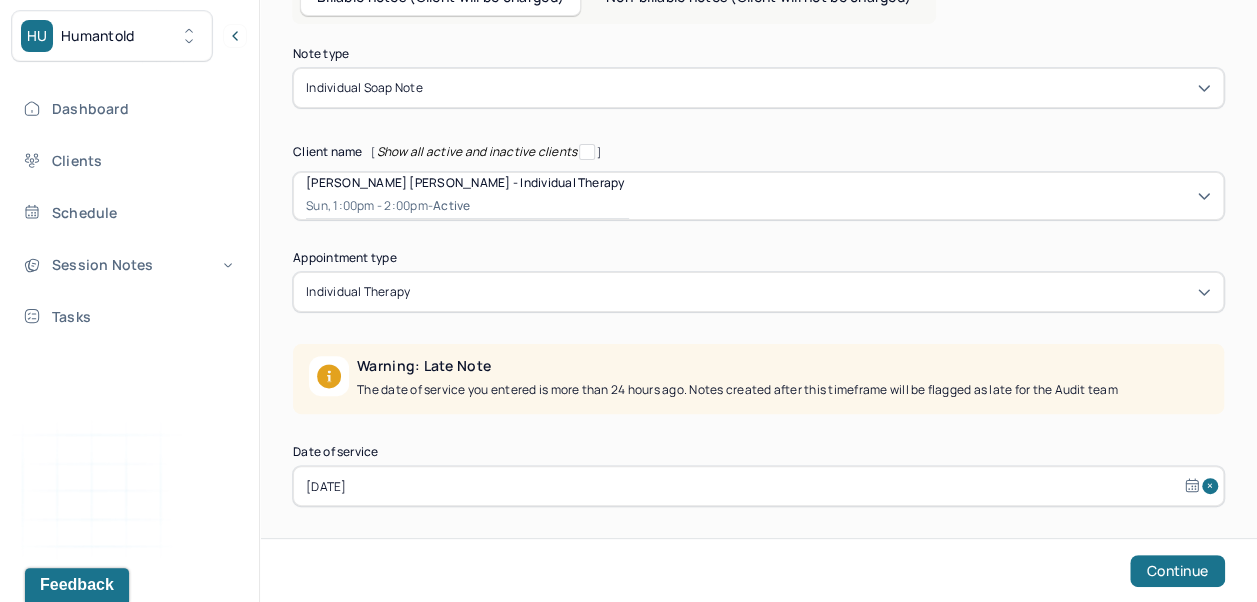 scroll, scrollTop: 228, scrollLeft: 0, axis: vertical 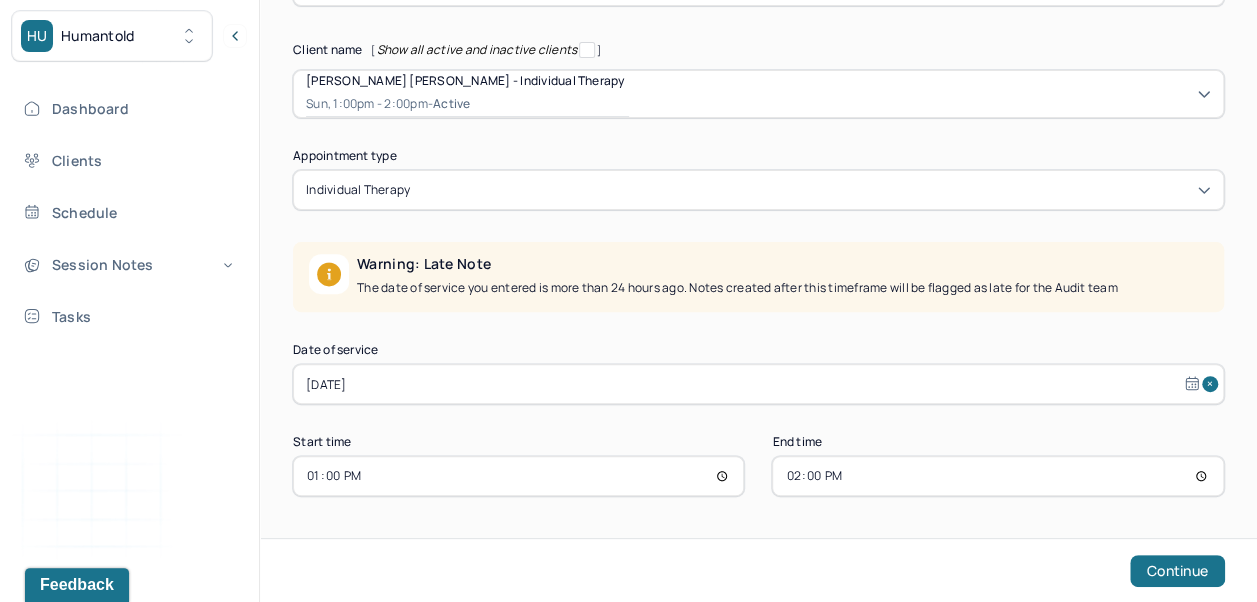 click on "[DATE]" at bounding box center [758, 384] 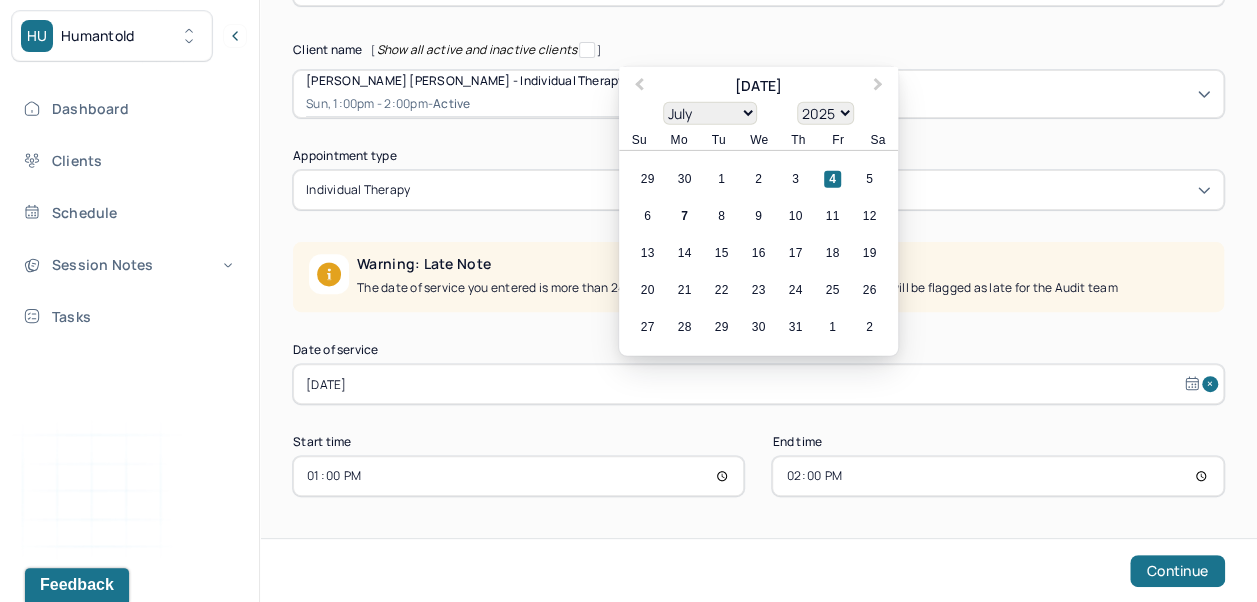 click on "13:00" at bounding box center (518, 476) 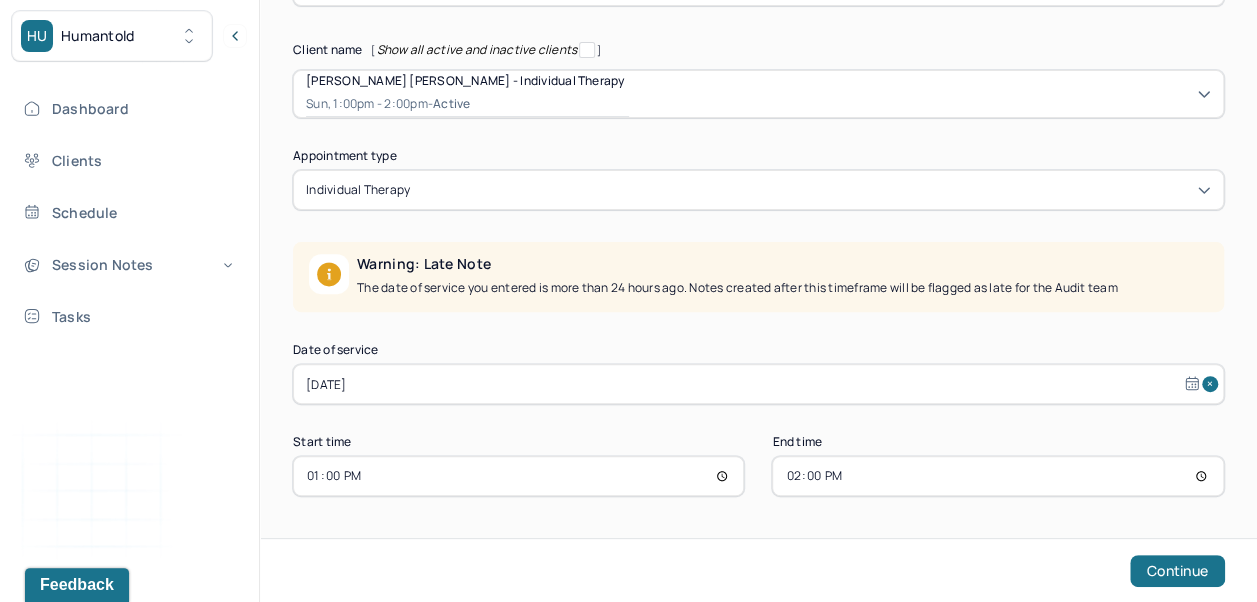 type on "12:00" 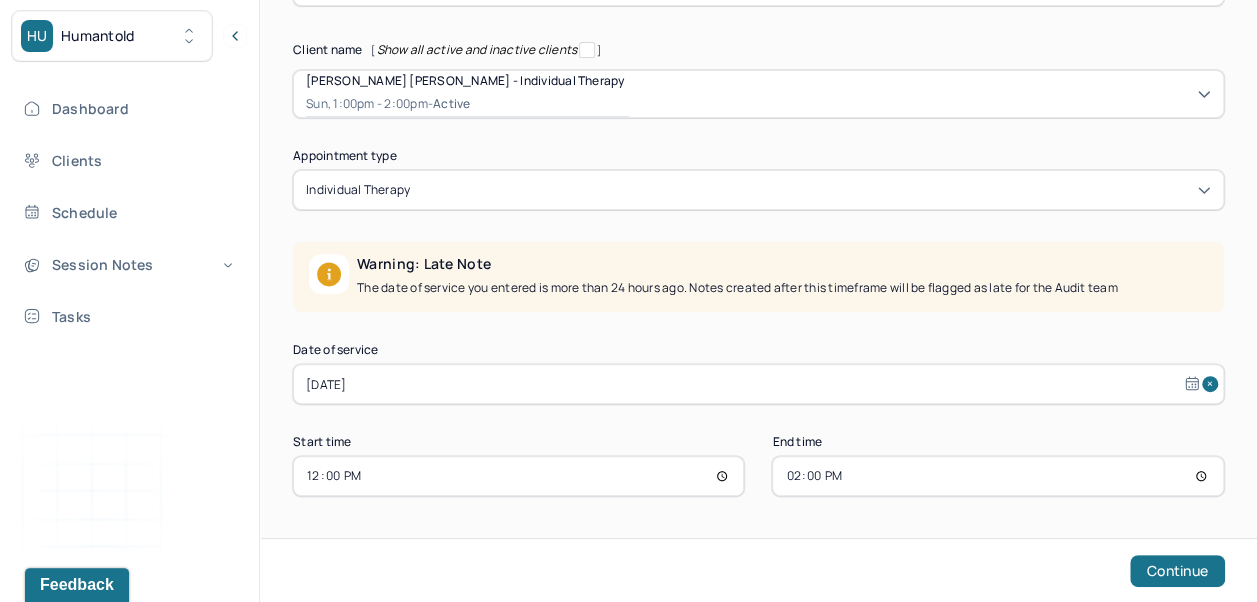 click on "14:00" at bounding box center (997, 476) 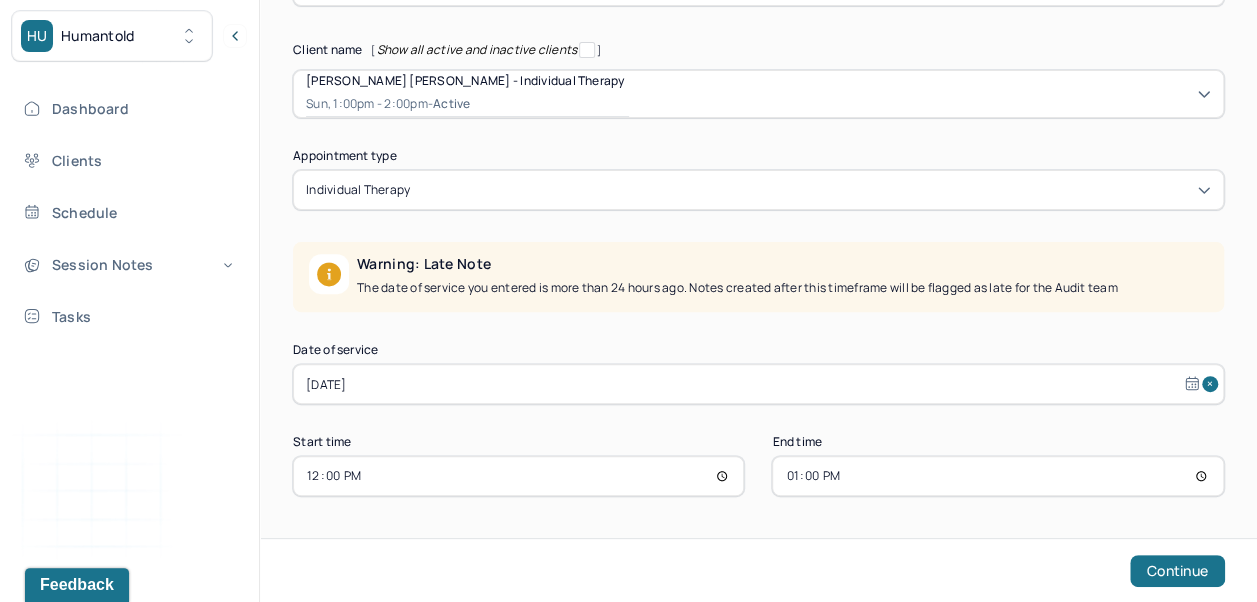click on "Continue" at bounding box center (1177, 571) 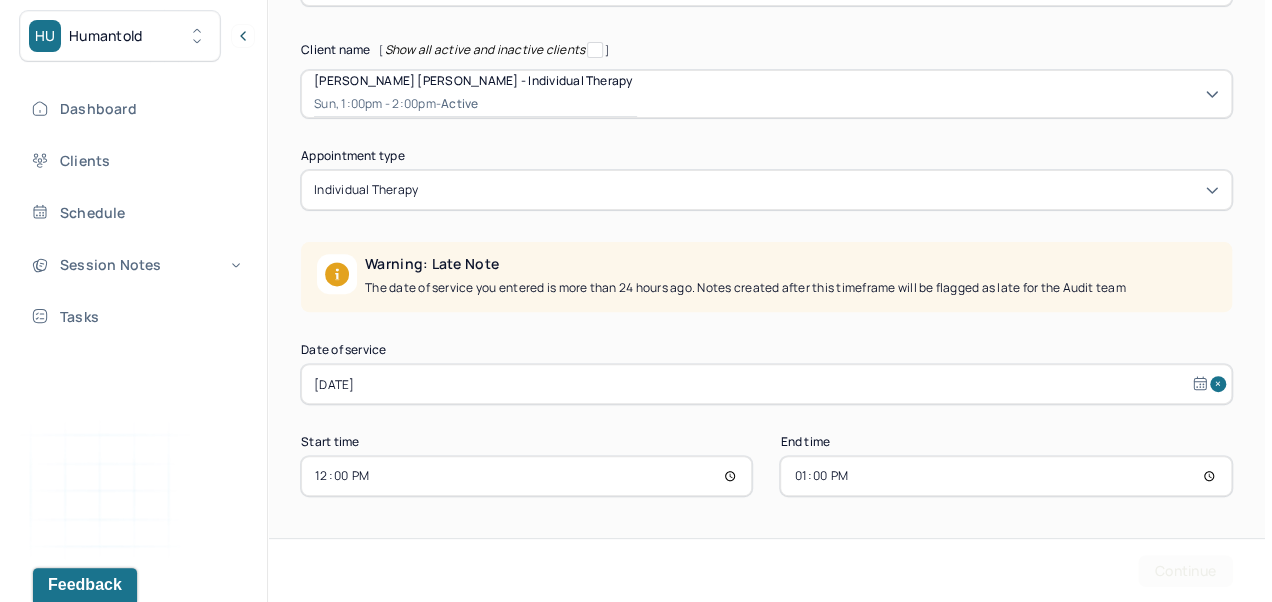 scroll, scrollTop: 0, scrollLeft: 0, axis: both 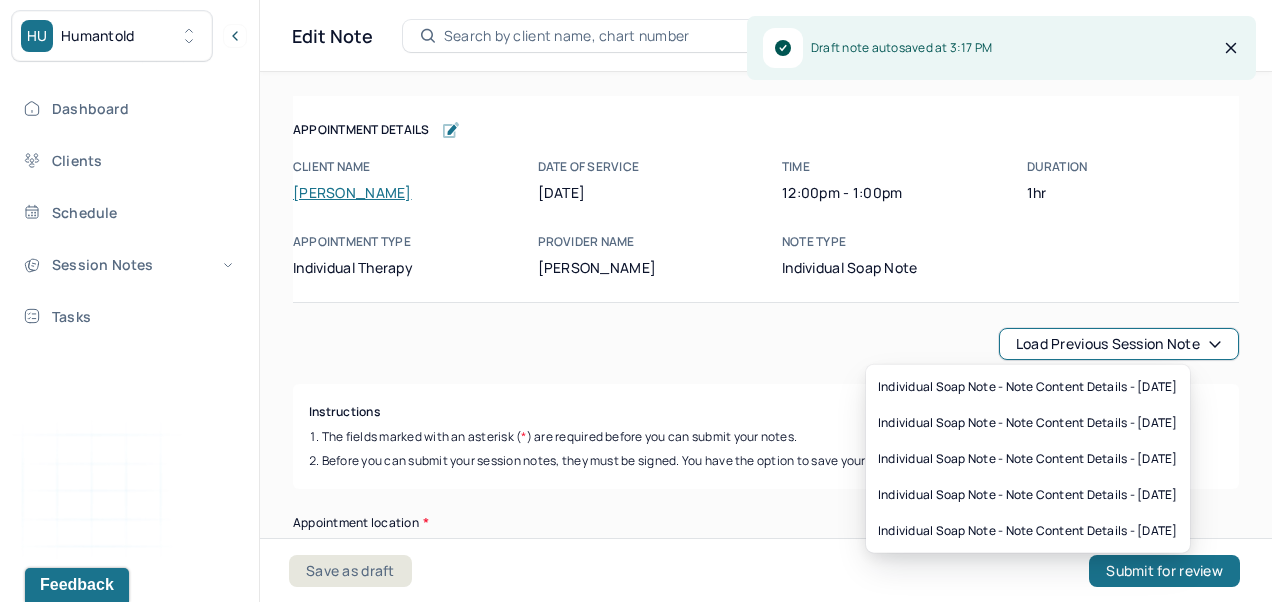 click on "Load previous session note" at bounding box center [1119, 344] 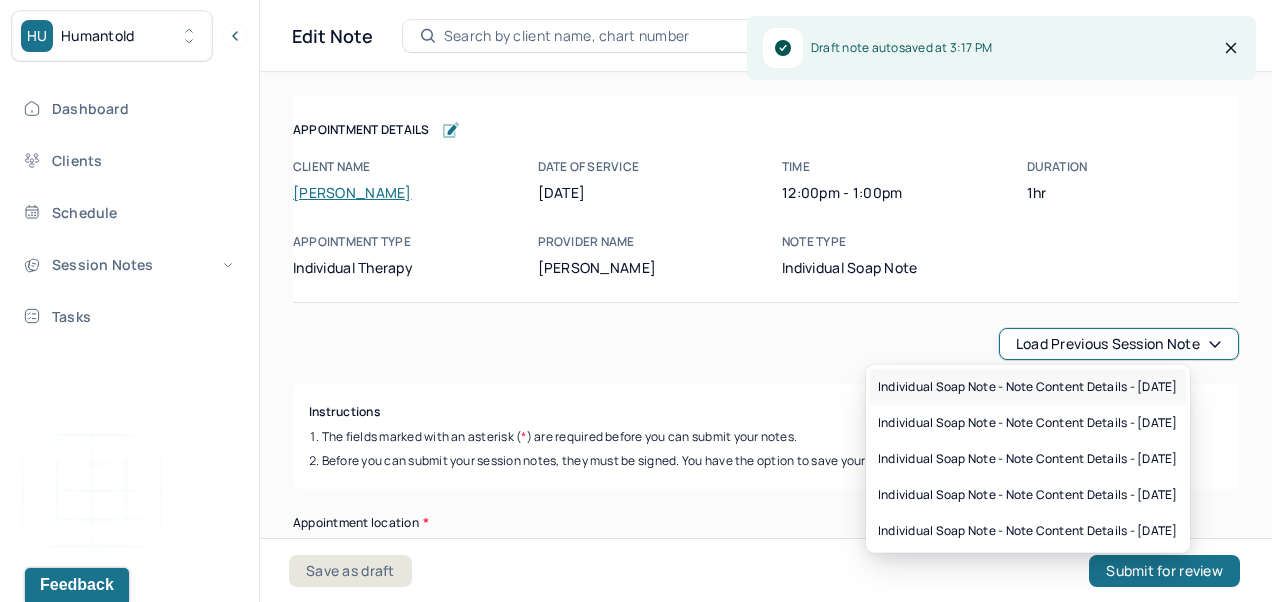 click on "Individual soap note   - Note content Details -   [DATE]" at bounding box center [1028, 387] 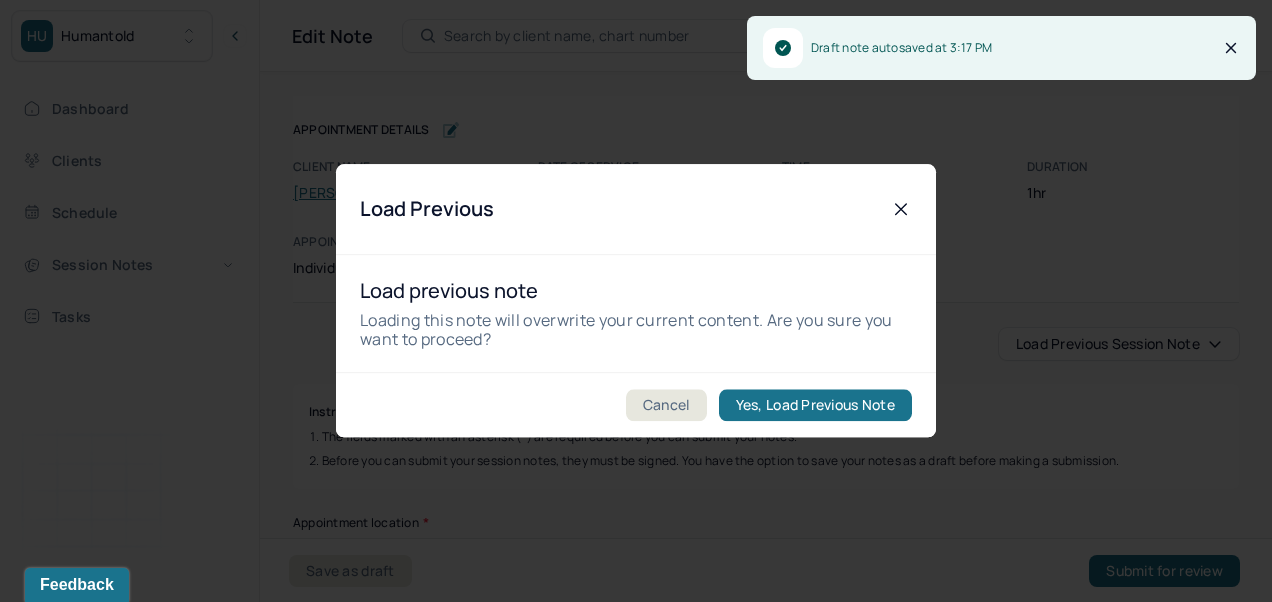 click on "Yes, Load Previous Note" at bounding box center [815, 406] 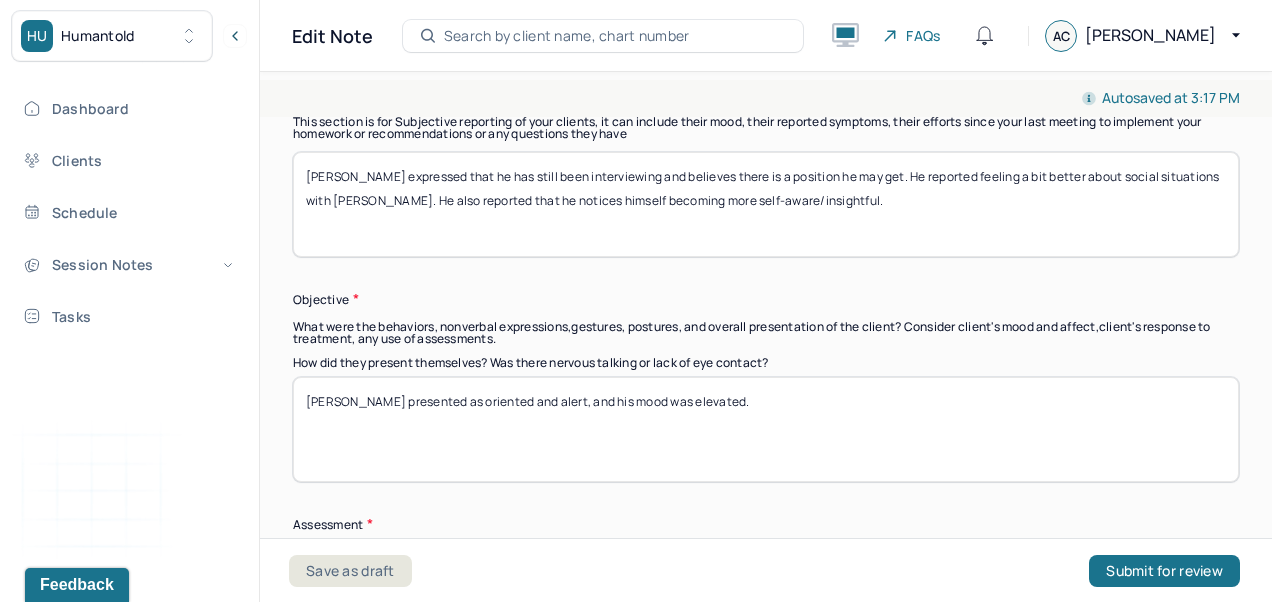 scroll, scrollTop: 1464, scrollLeft: 0, axis: vertical 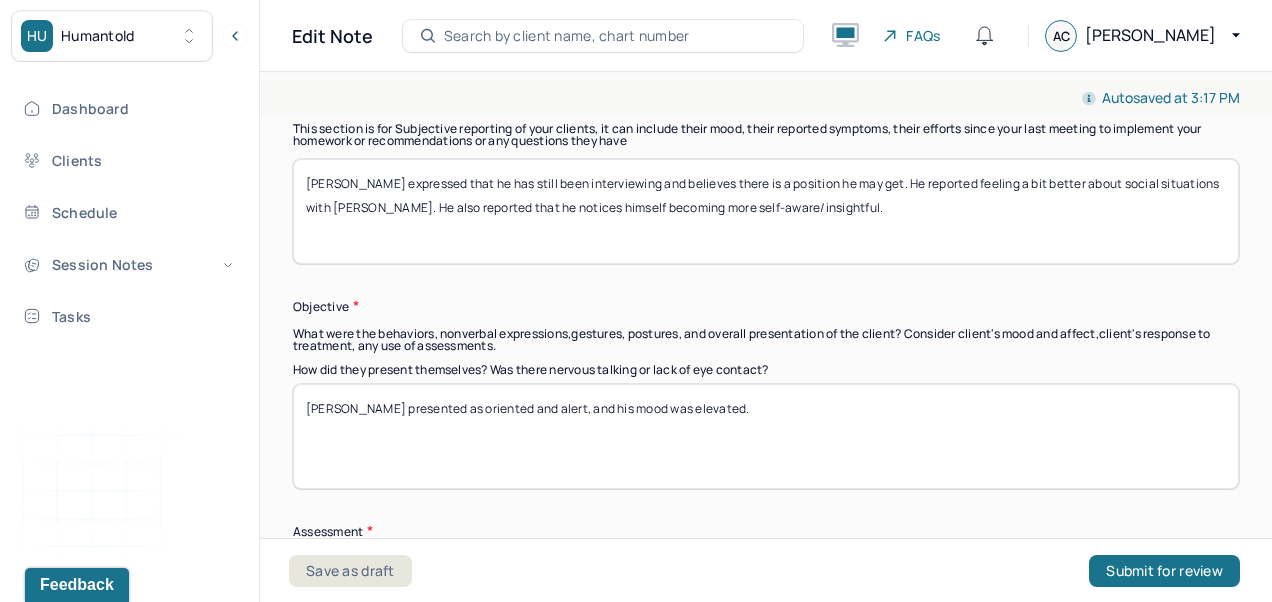 click on "[PERSON_NAME] expressed that he has still been interviewing and believes there is a position he may get. He reported feeling a bit better about social situations with [PERSON_NAME]. He also reported that he notices himself becoming more self-aware/insightful." at bounding box center (766, 211) 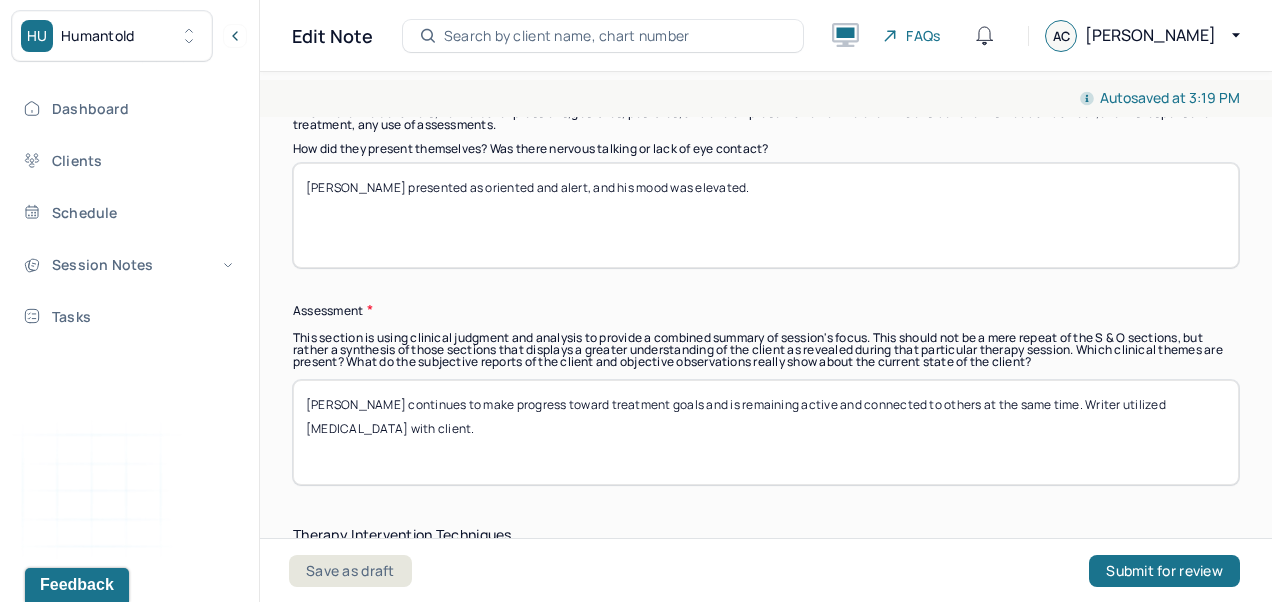 scroll, scrollTop: 1686, scrollLeft: 0, axis: vertical 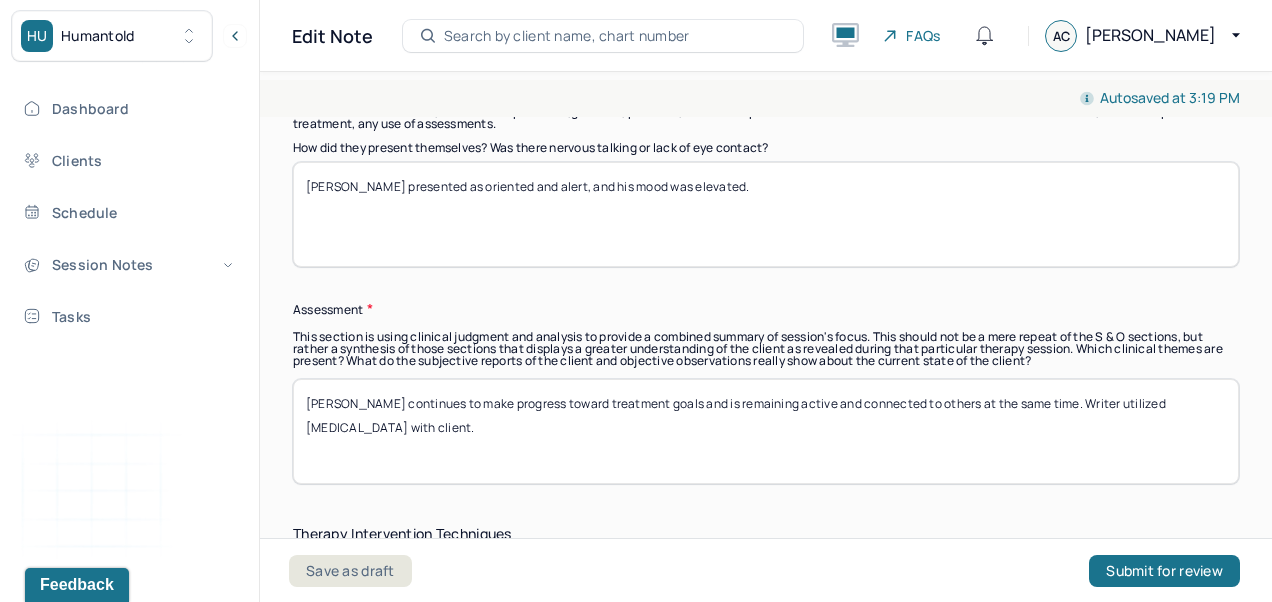 type on "[PERSON_NAME] reported that he may be securing a job by the end of next week. He also reported that he is currently sick with Scarlette Fever and has an [MEDICAL_DATA] all over his body including a fever. He reported that he is receiving medical treatment for it but cannot be around other people because it is contagious, which means he cannot partake in activities for [DATE] weekend which he is upset about." 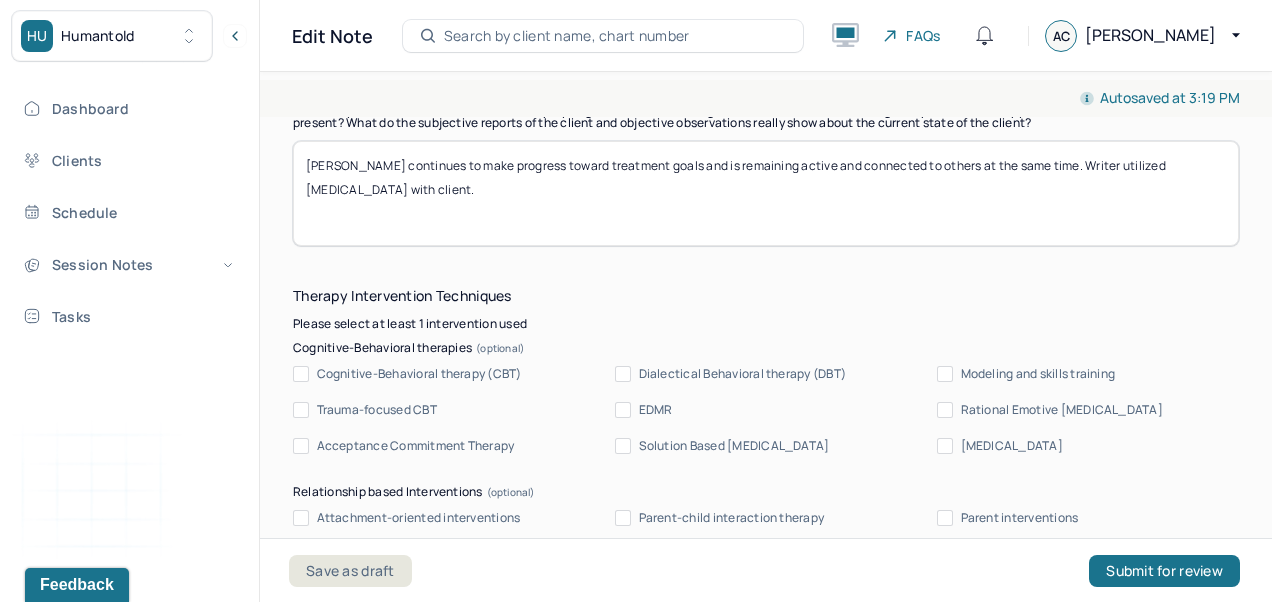 scroll, scrollTop: 1926, scrollLeft: 0, axis: vertical 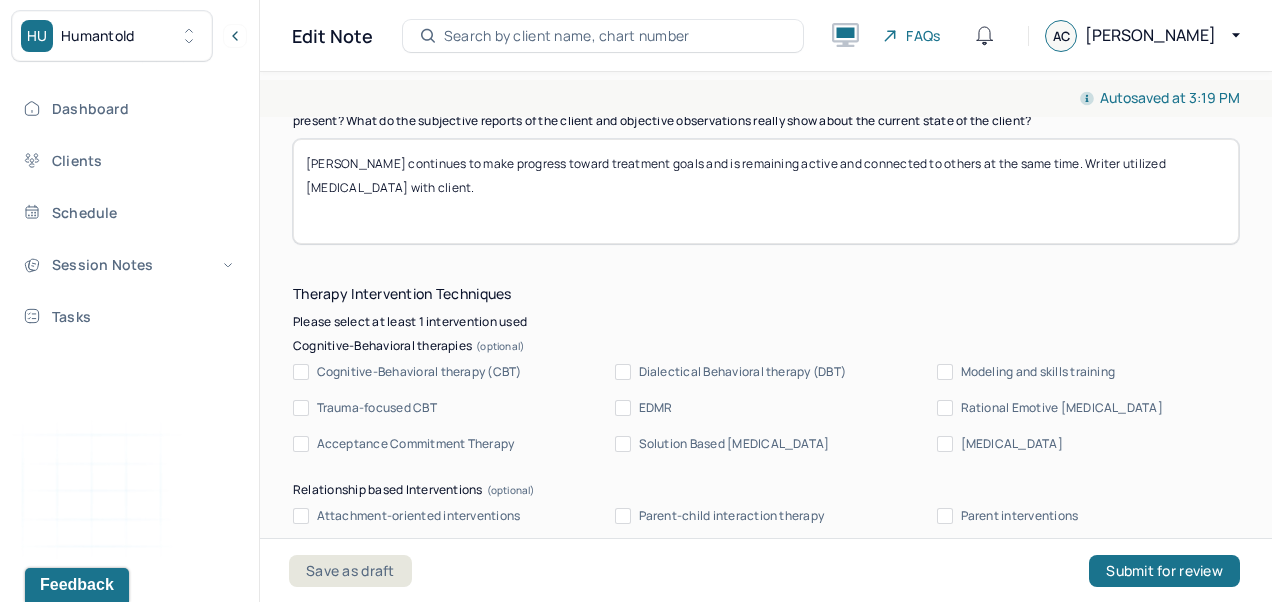 type on "[PERSON_NAME] mood was euthymic, and his affect was congruent. He was oriented and alert." 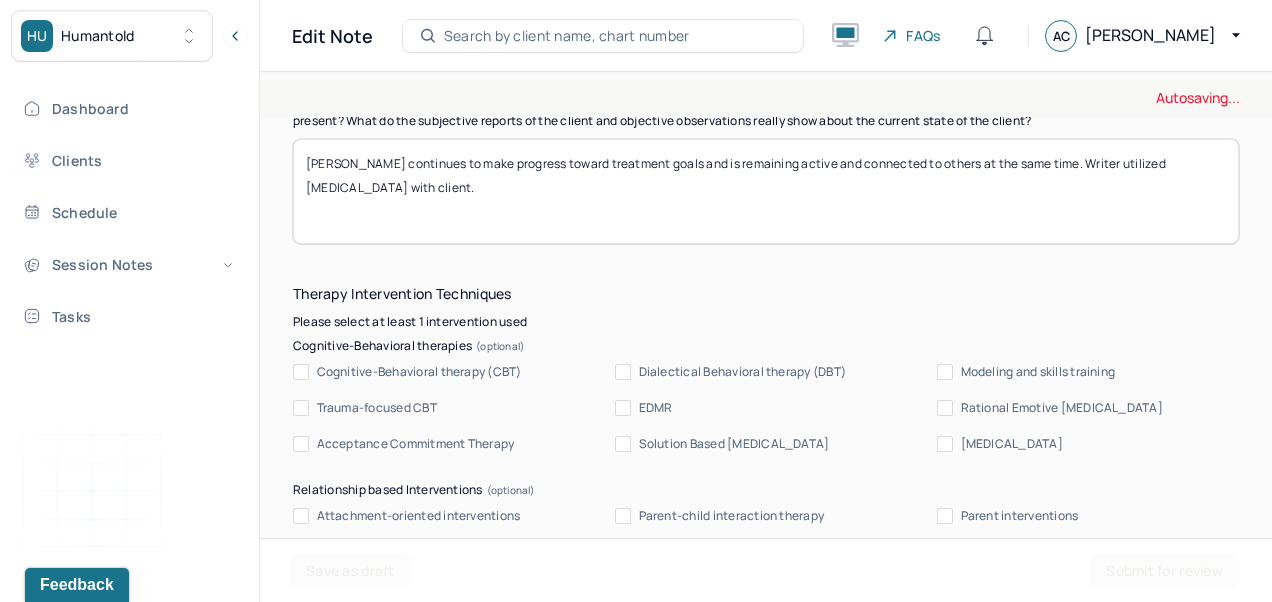 click on "[PERSON_NAME] continues to make progress toward treatment goals and is remaining active and connected to others at the same time. Writer utilized [MEDICAL_DATA] with client." at bounding box center (766, 191) 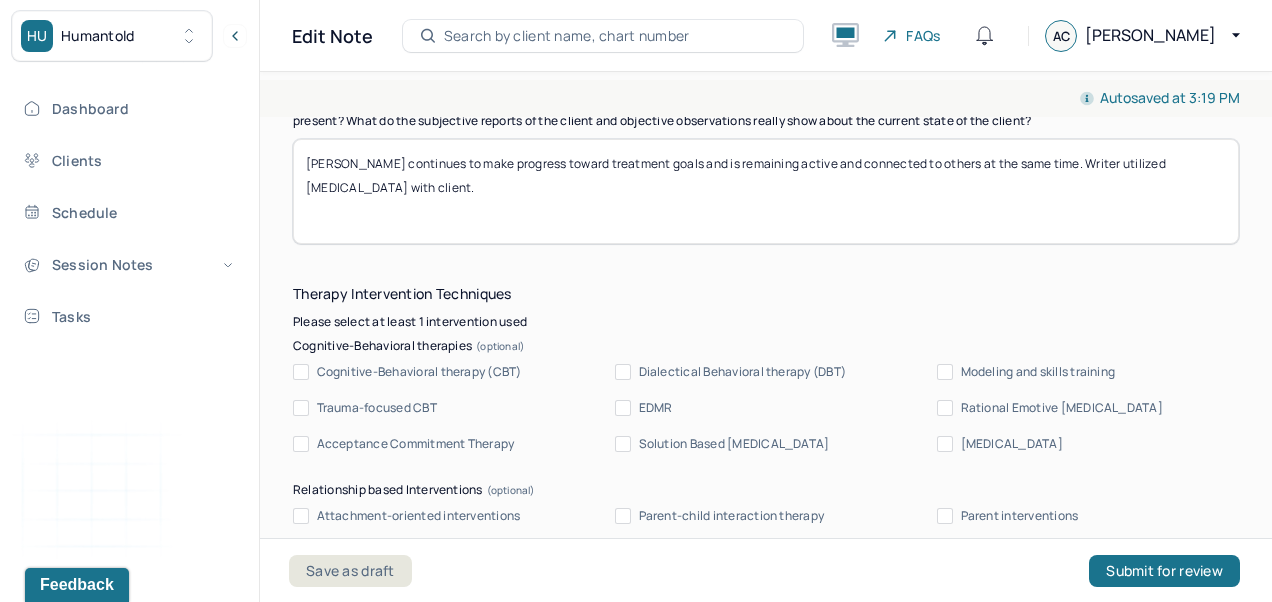 click on "[PERSON_NAME] continues to make progress toward treatment goals and is remaining active and connected to others at the same time. Writer utilized [MEDICAL_DATA] with client." at bounding box center [766, 191] 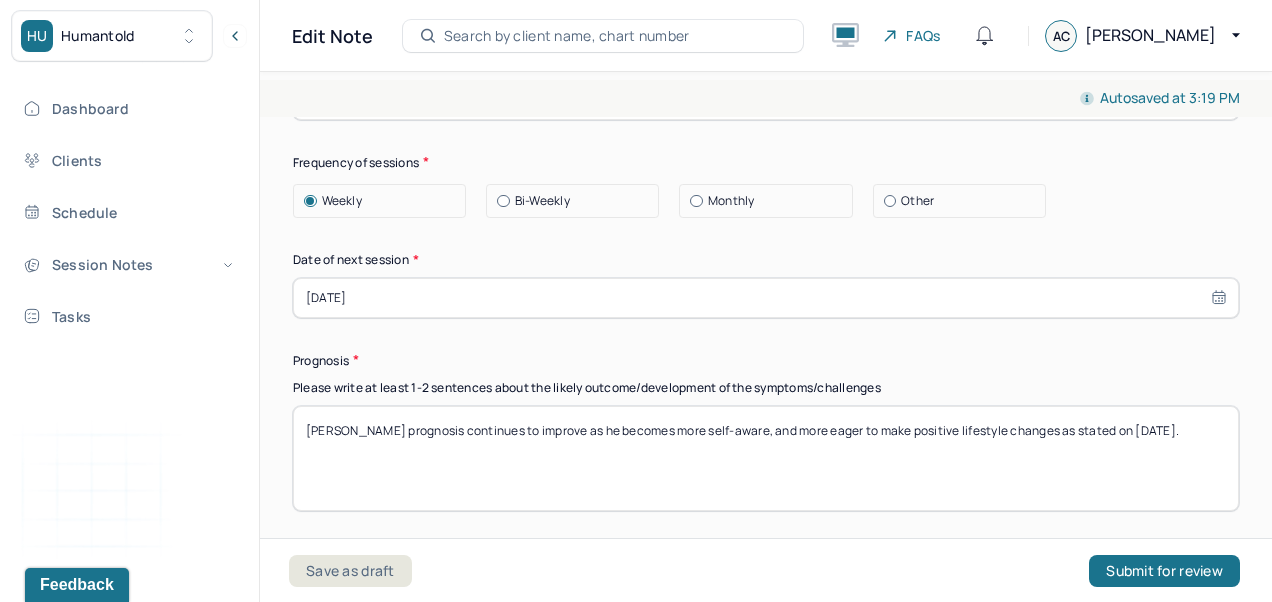 scroll, scrollTop: 2767, scrollLeft: 0, axis: vertical 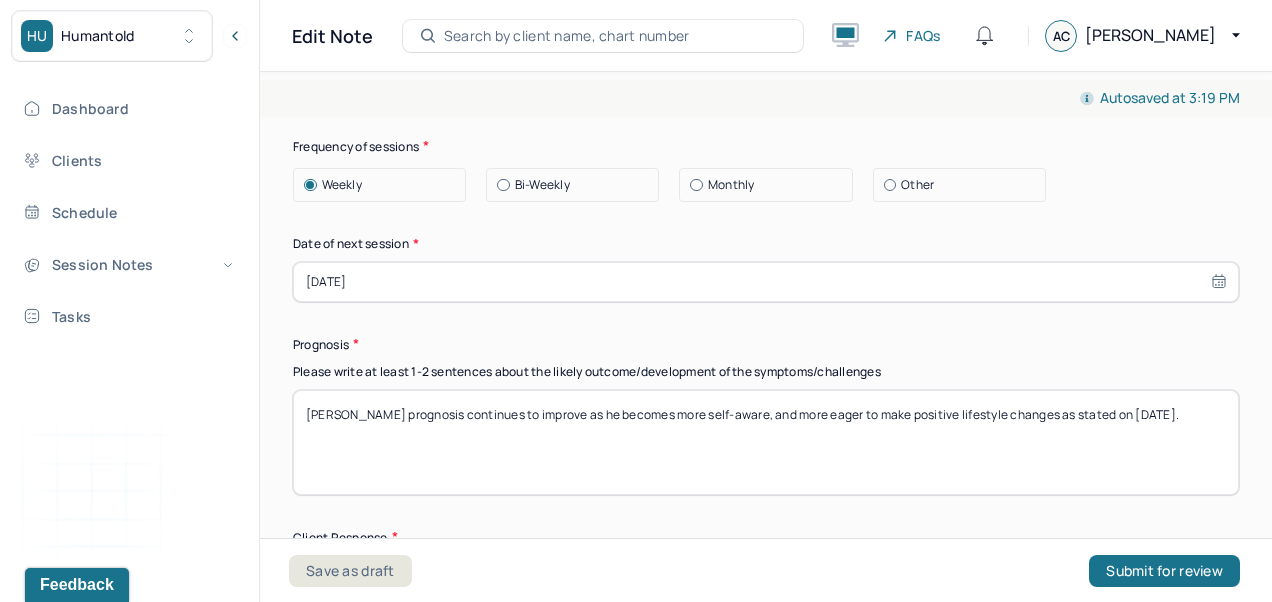 type on "[PERSON_NAME] continues to explore his interpersonal relationships and barriers that arise in some of them. [PERSON_NAME] discussed the dynamic between him and [PERSON_NAME], especially out in public. He reported wanting to reconnect with exercising and hobbies. Writer utilized [MEDICAL_DATA] during [DATE] session." 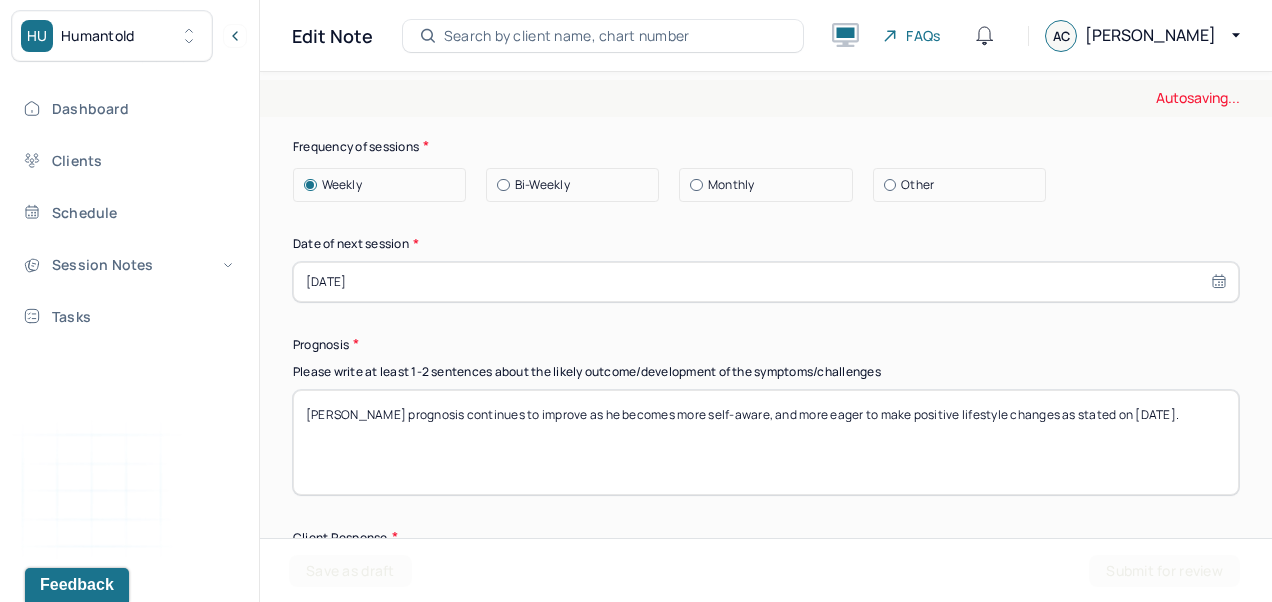 click on "[PERSON_NAME] and writer to meet again next week." at bounding box center (766, 51) 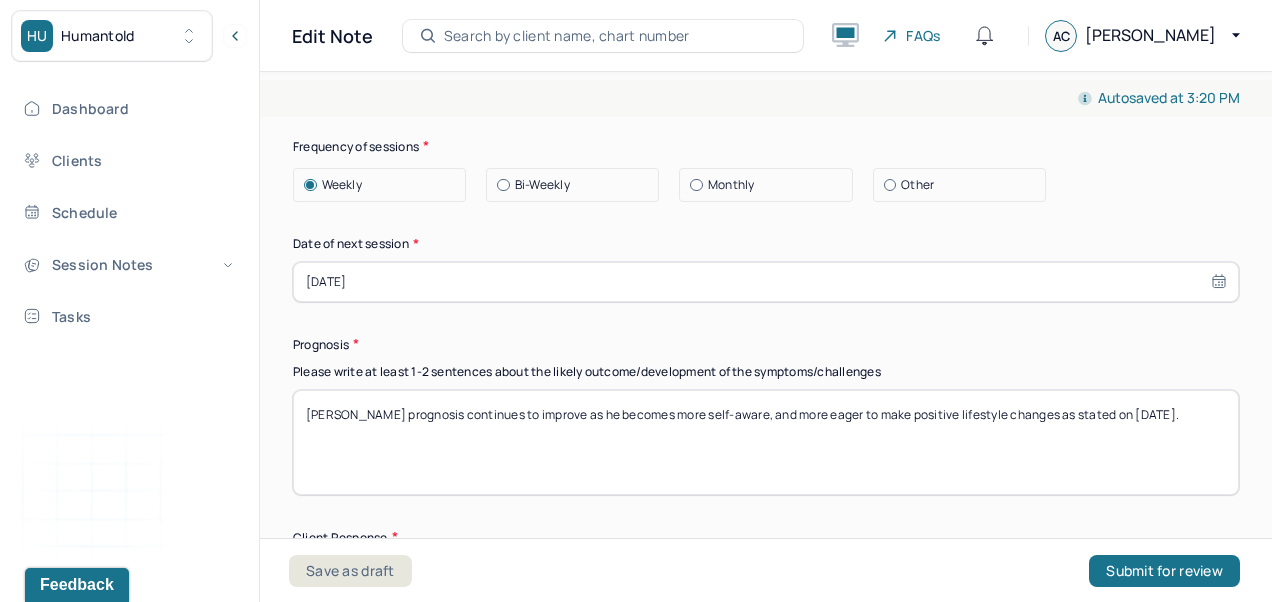 click on "[PERSON_NAME] and writer to meet again next week." at bounding box center (766, 51) 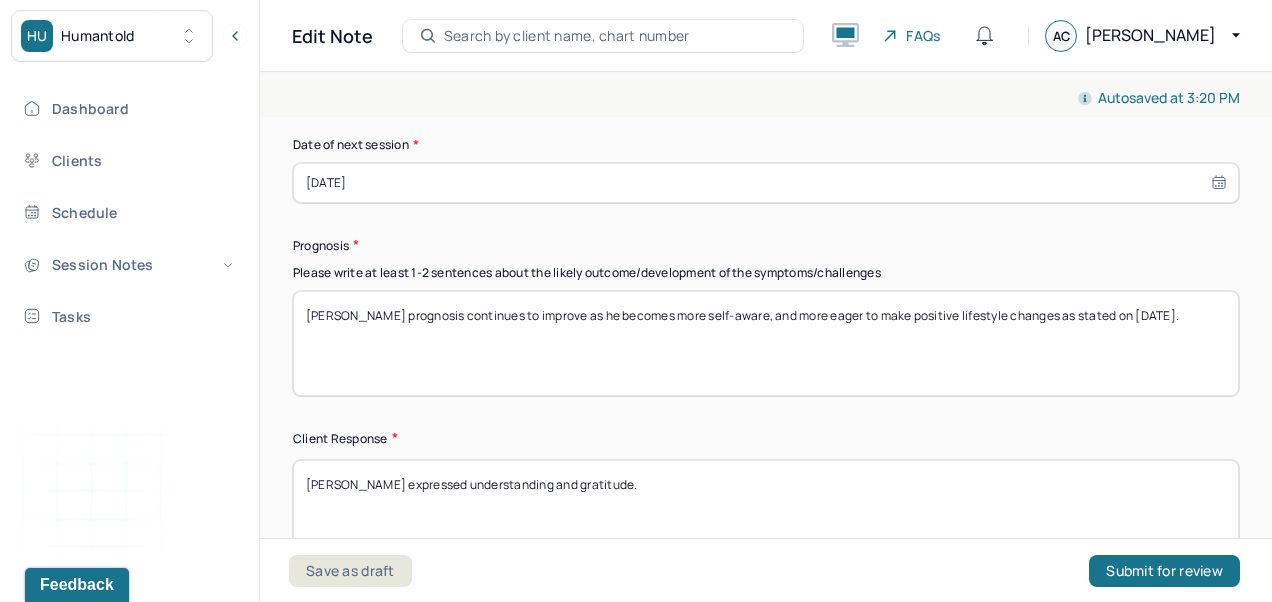 scroll, scrollTop: 2903, scrollLeft: 0, axis: vertical 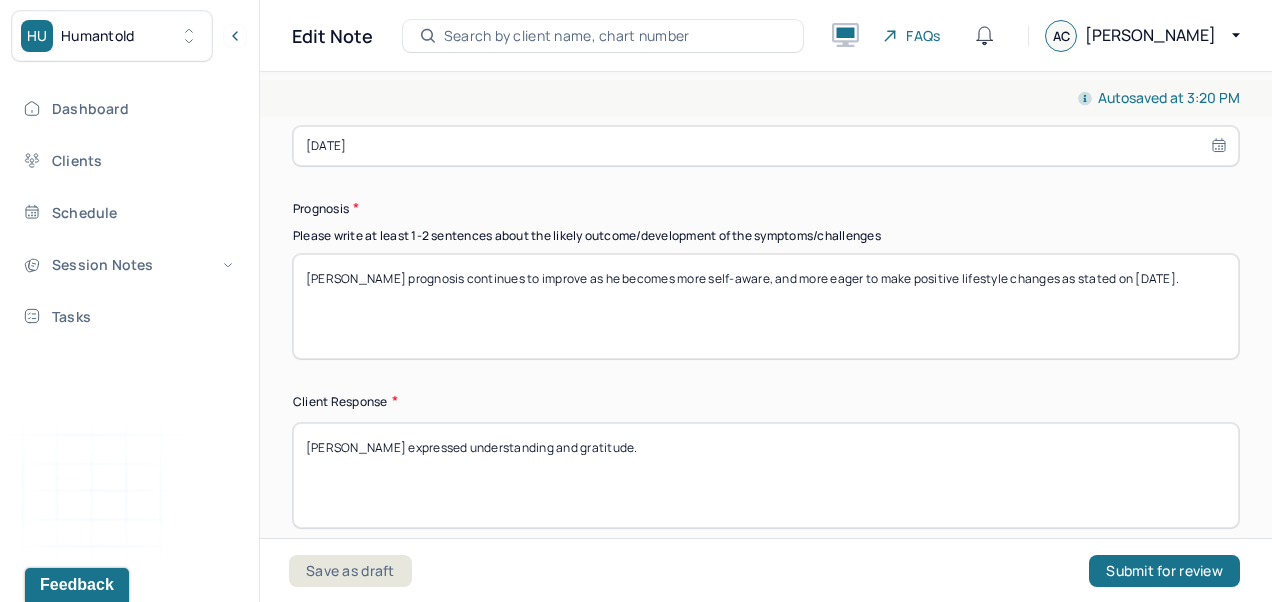 click on "[DATE]" at bounding box center (766, 146) 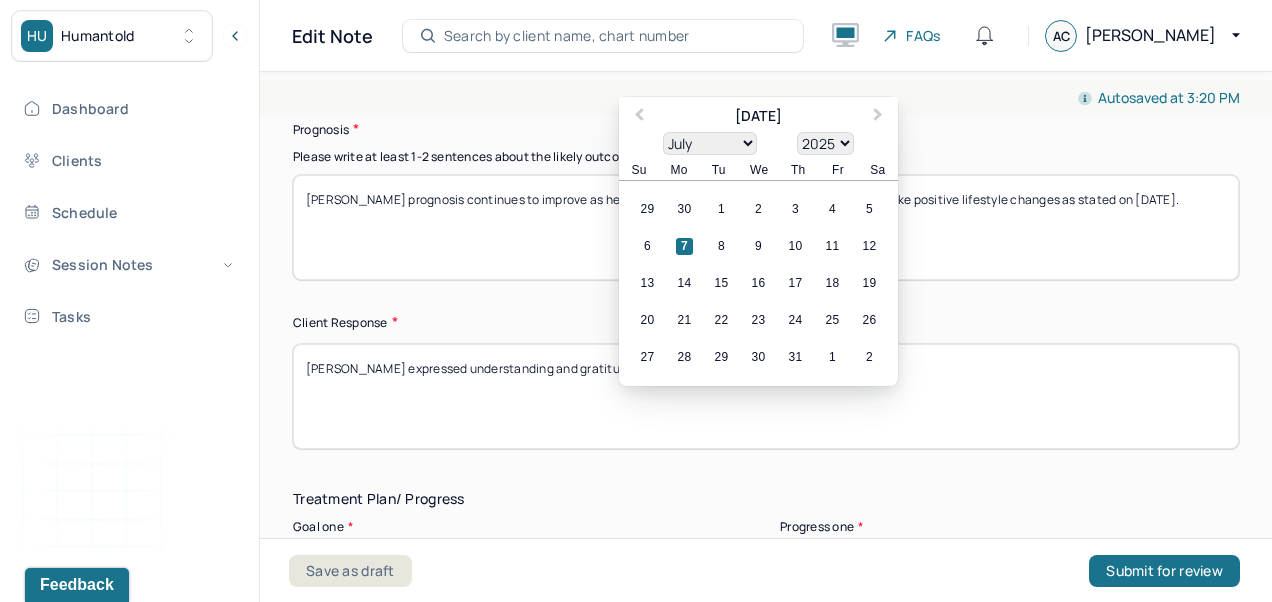 scroll, scrollTop: 2983, scrollLeft: 0, axis: vertical 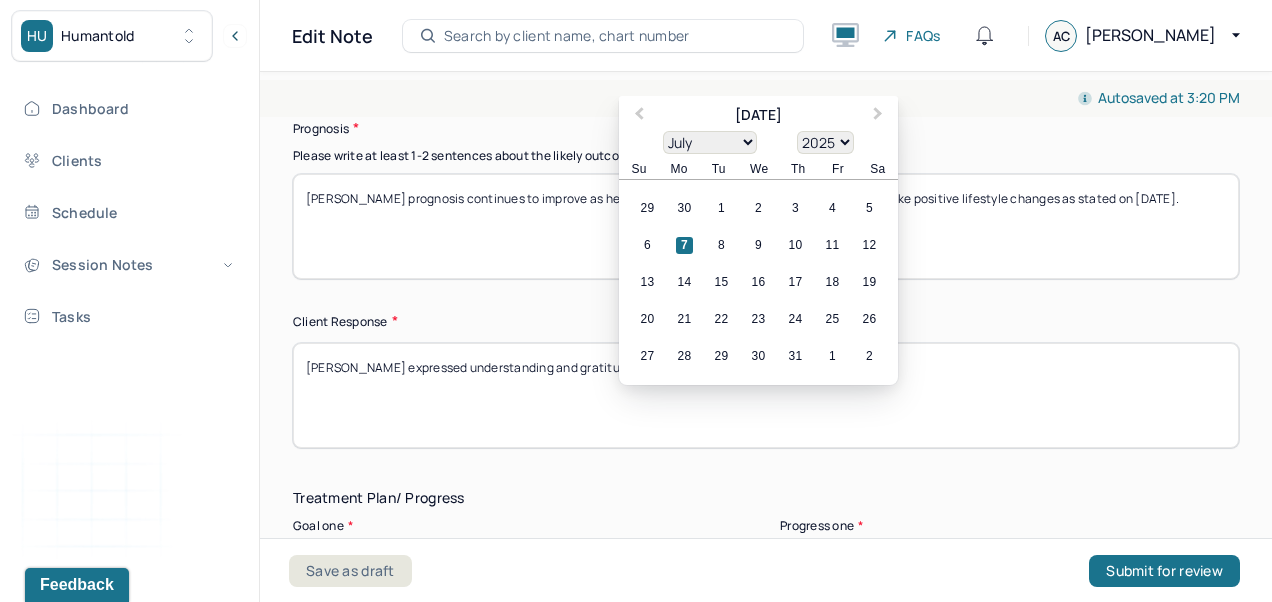 click on "9" at bounding box center [758, 245] 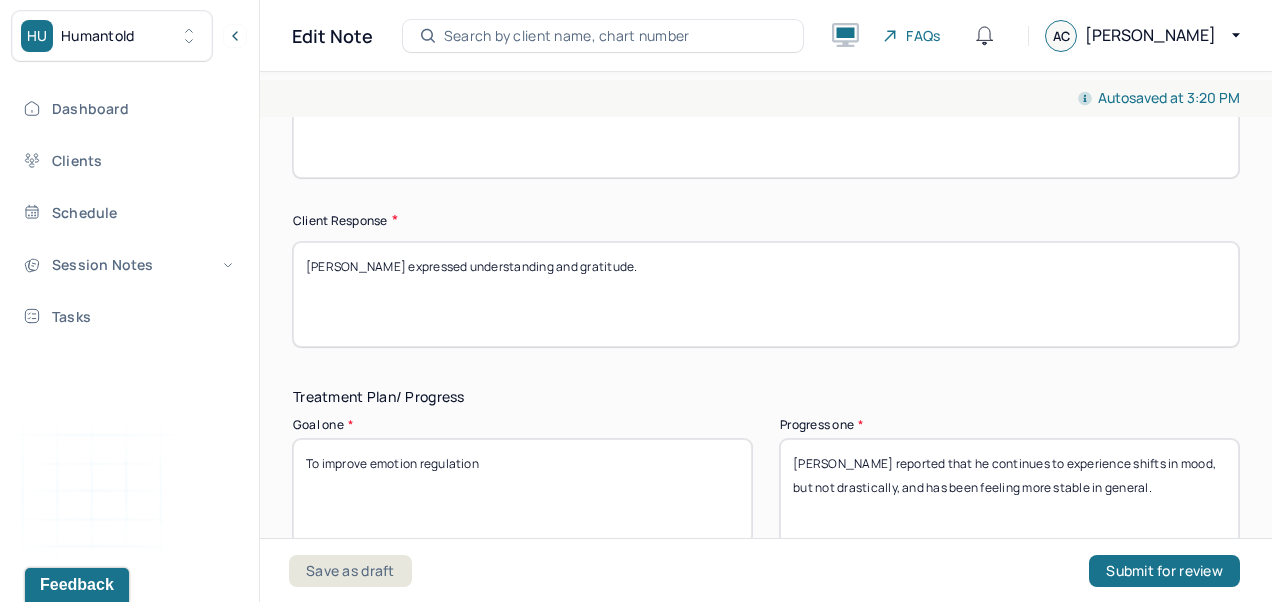 scroll, scrollTop: 3100, scrollLeft: 0, axis: vertical 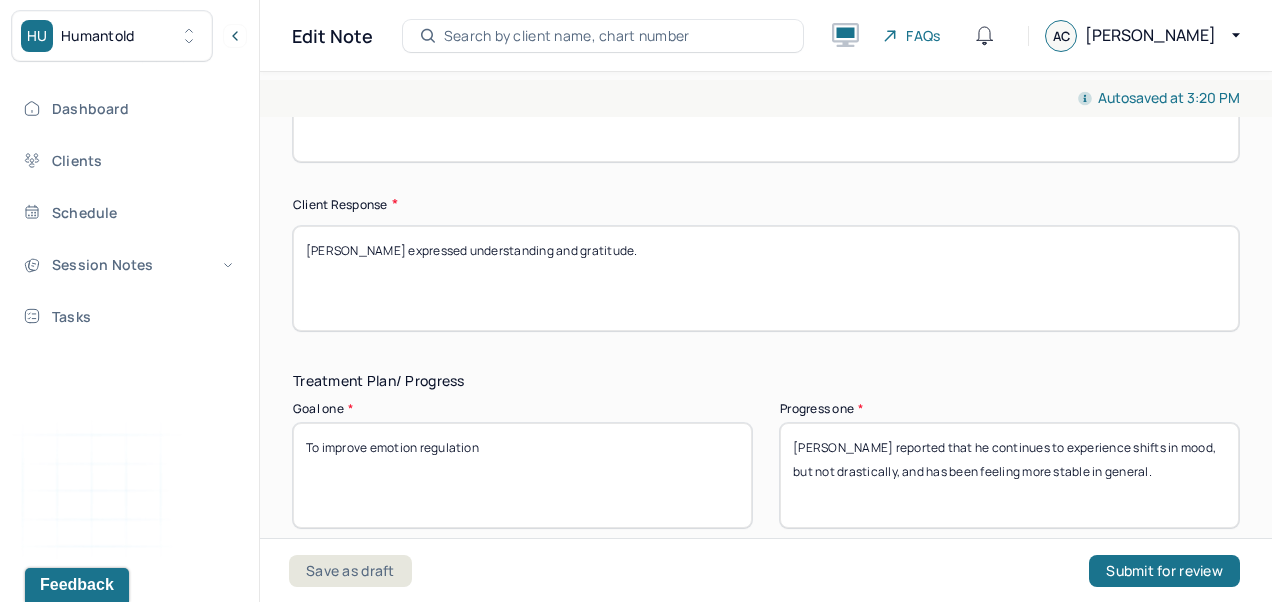click on "[PERSON_NAME] prognosis continues to improve as he becomes more self-aware, and more eager to make positive lifestyle changes as stated on [DATE]." at bounding box center [766, 109] 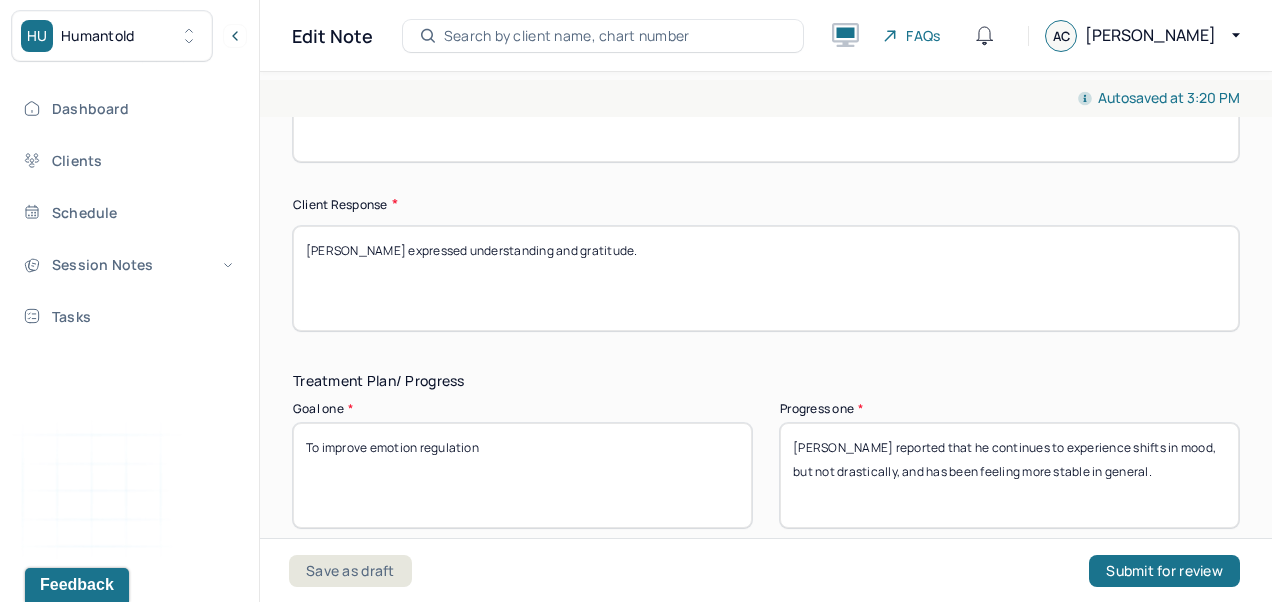 click on "[PERSON_NAME] prognosis continues to improve as he becomes more self-aware, and more eager to make positive lifestyle changes as stated on [DATE]." at bounding box center [766, 109] 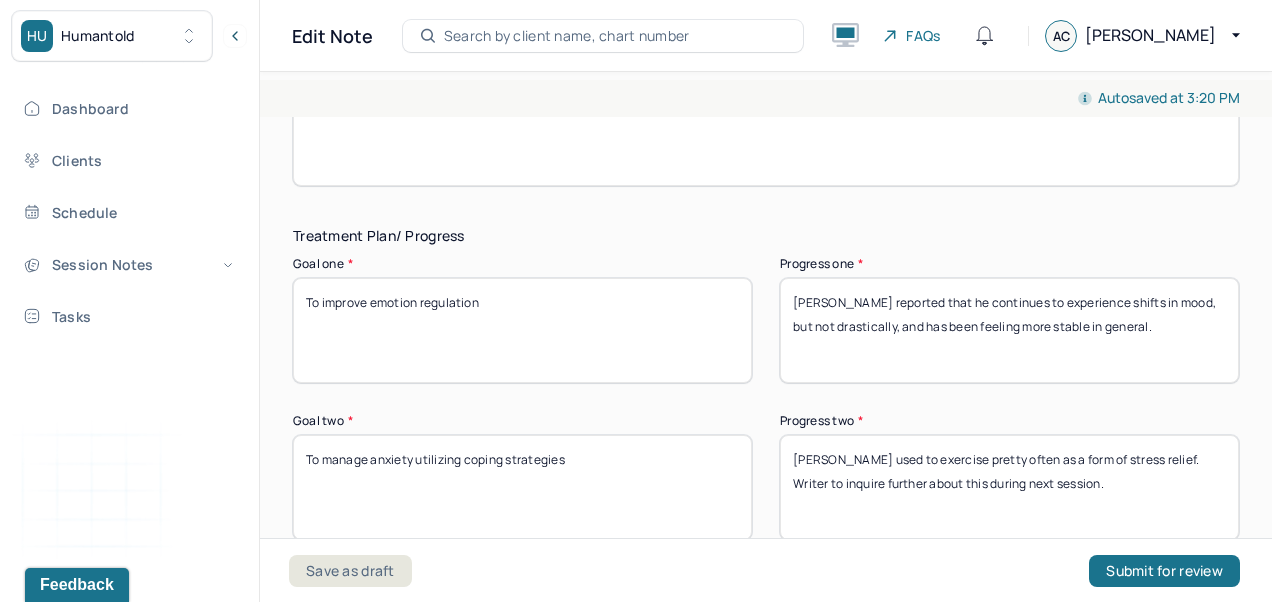 scroll, scrollTop: 3274, scrollLeft: 0, axis: vertical 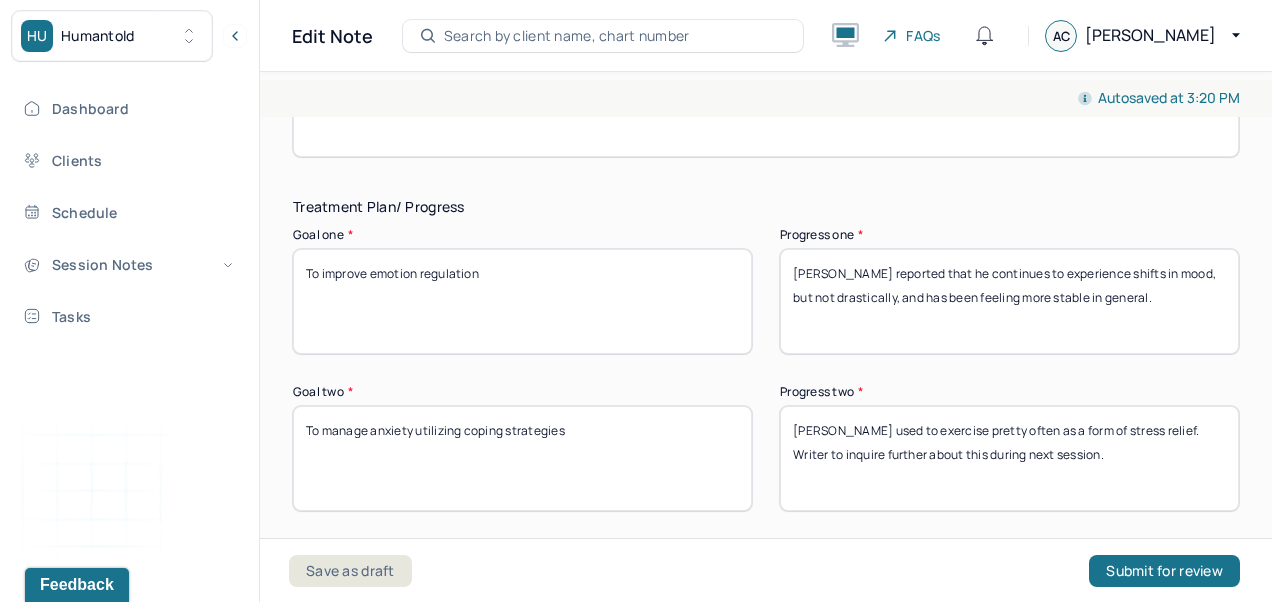 type on "[PERSON_NAME] prognosis continues to improve as he becomes more self-aware, and more eager to make positive lifestyle changes as stated on [DATE]." 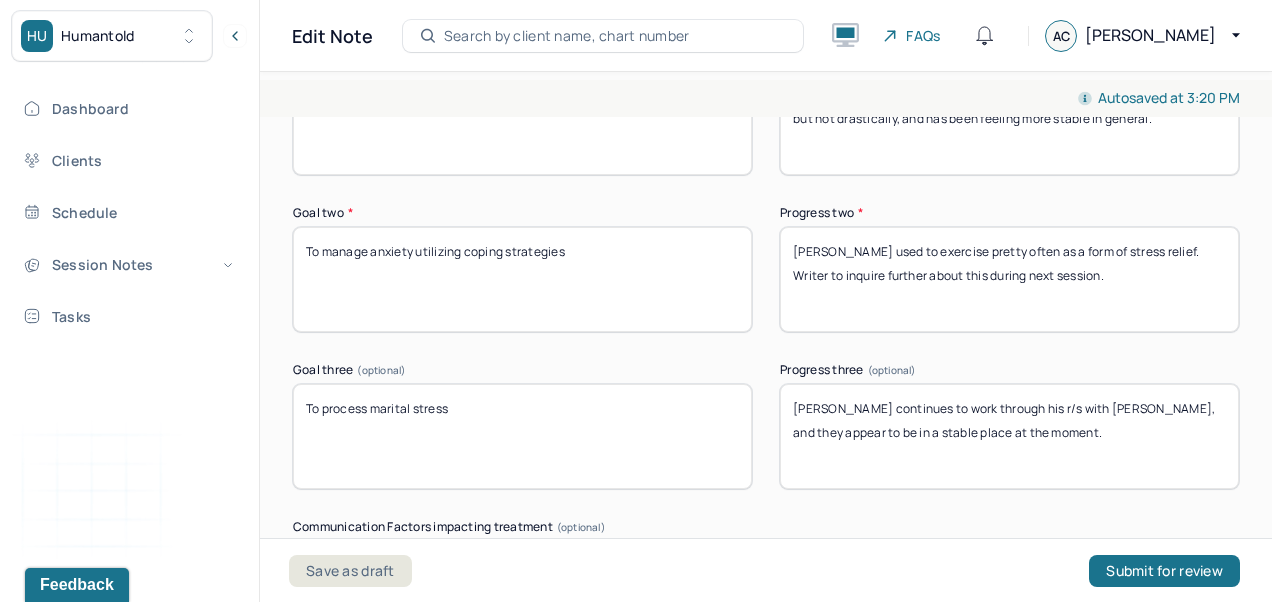 scroll, scrollTop: 3457, scrollLeft: 0, axis: vertical 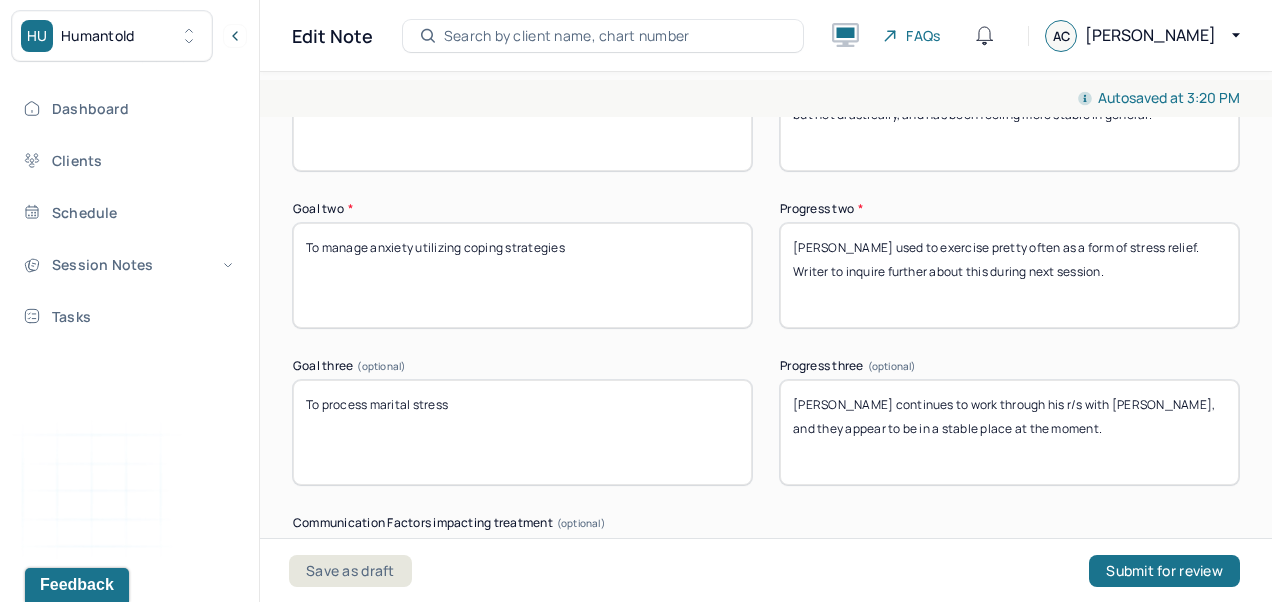 type on "[PERSON_NAME] expressed a desire to let his body heal from the physical ailment he currently has." 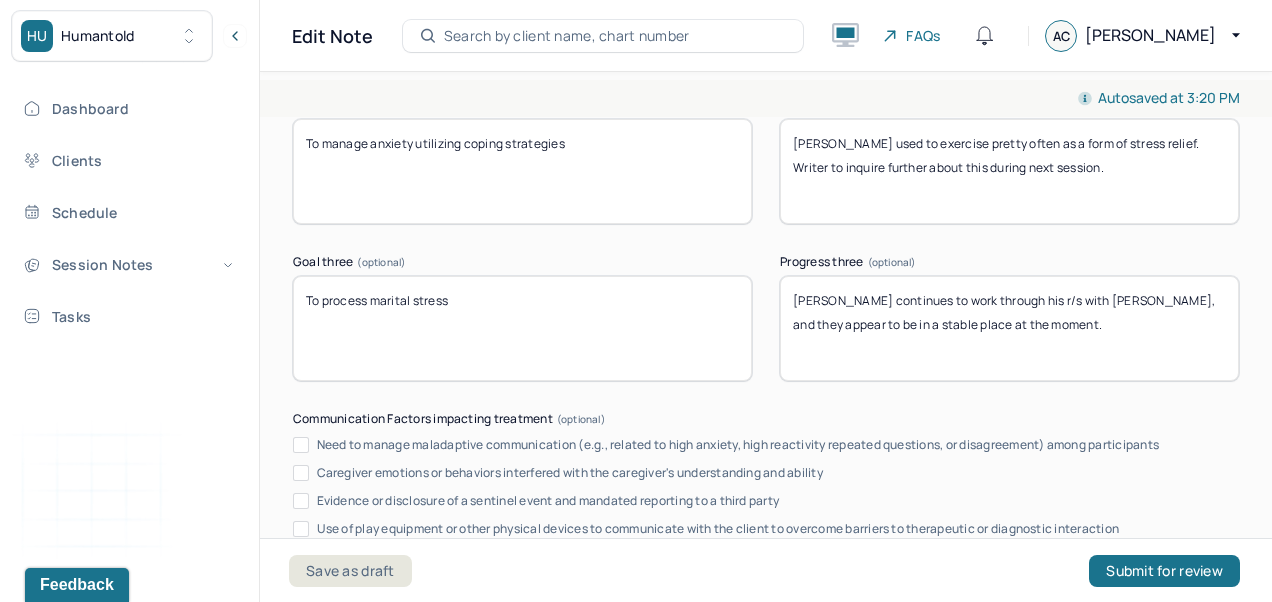 scroll, scrollTop: 3537, scrollLeft: 0, axis: vertical 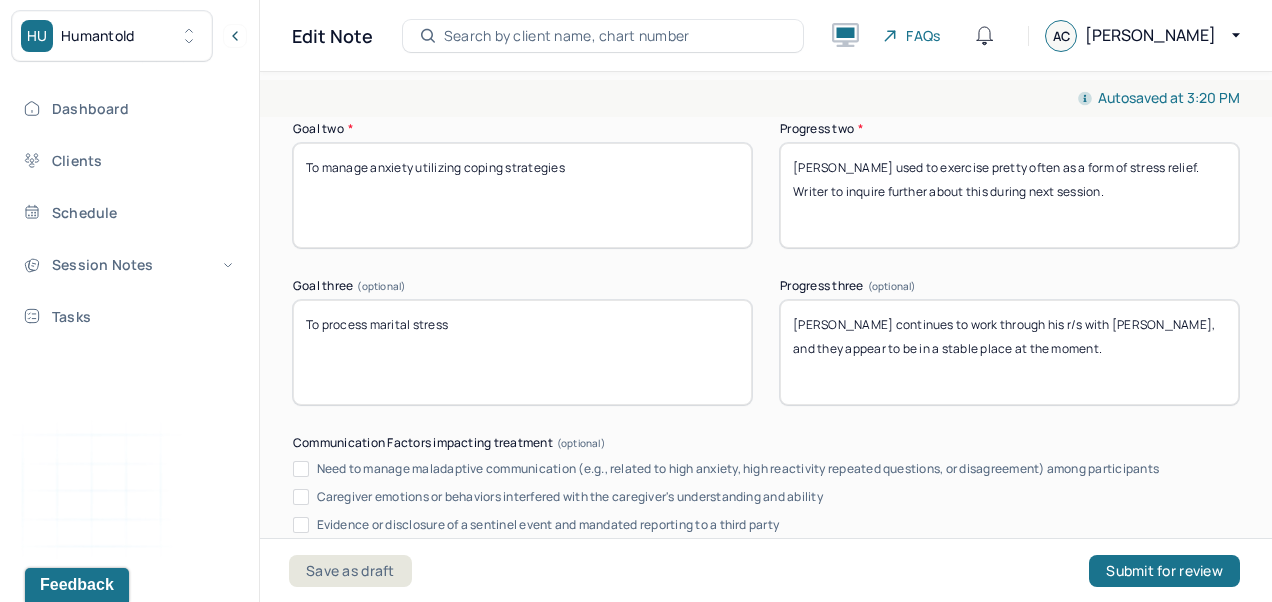 click on "[PERSON_NAME] reported that he continues to experience shifts in mood, but not drastically, and has been feeling more stable in general." at bounding box center (1009, 38) 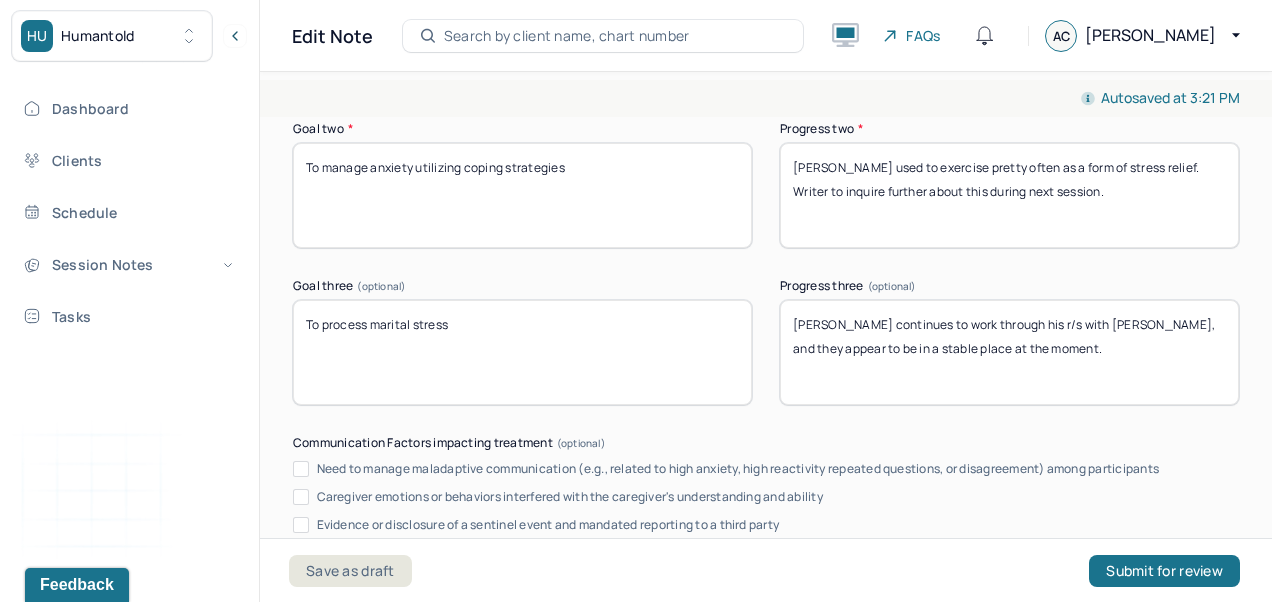 type on "[PERSON_NAME] reported that besides being upset about not being able to go out this weekend, his moods have been more stable." 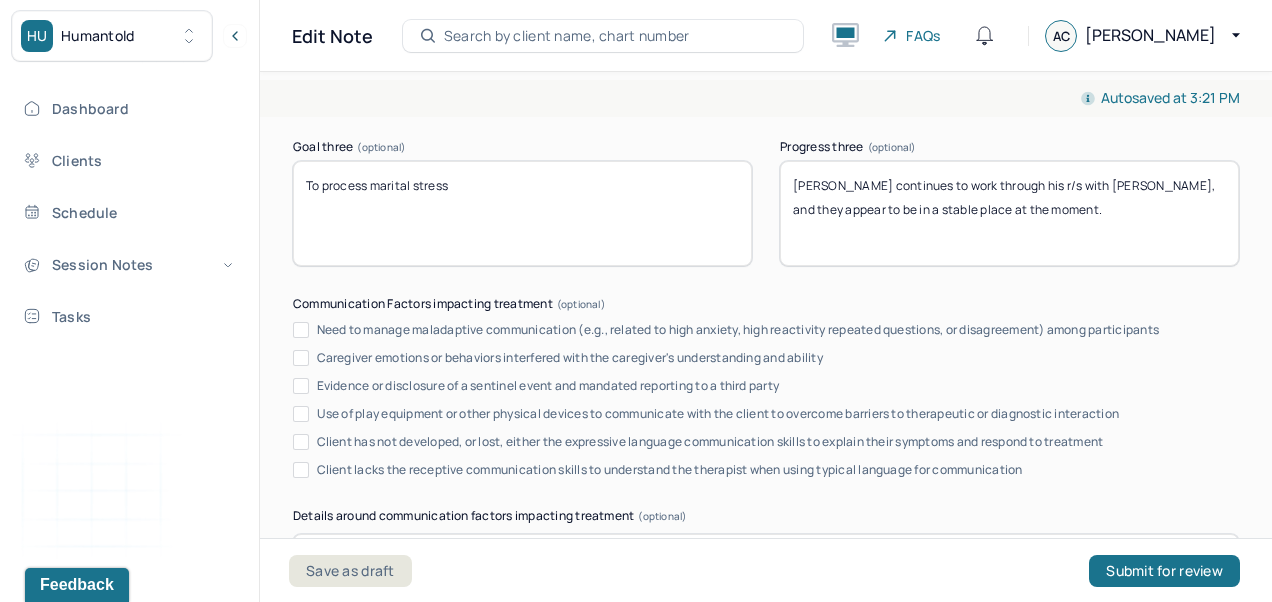 scroll, scrollTop: 3728, scrollLeft: 0, axis: vertical 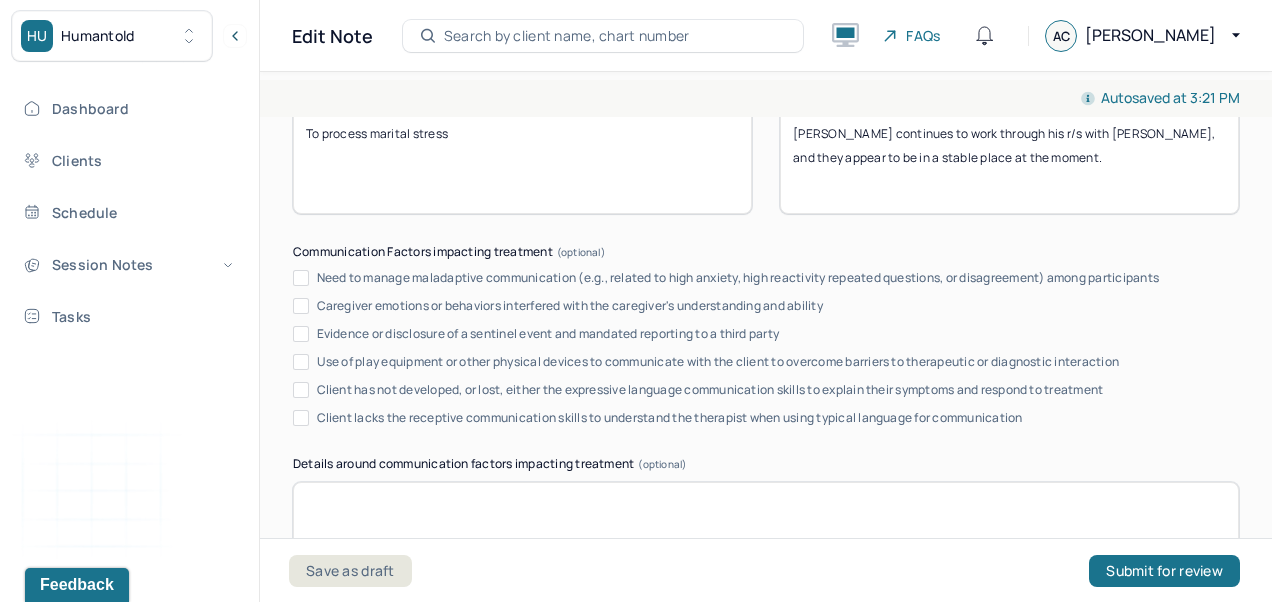 type on "[PERSON_NAME] continues to express a desire to reconnect with his hobbies including physical activity." 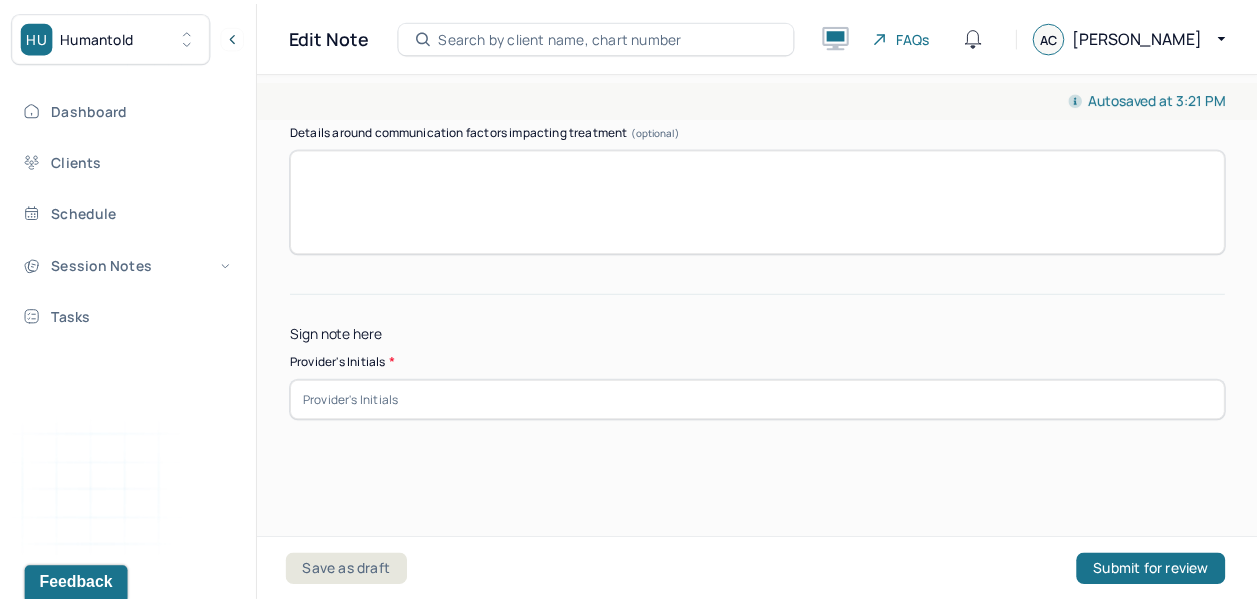 scroll, scrollTop: 4202, scrollLeft: 0, axis: vertical 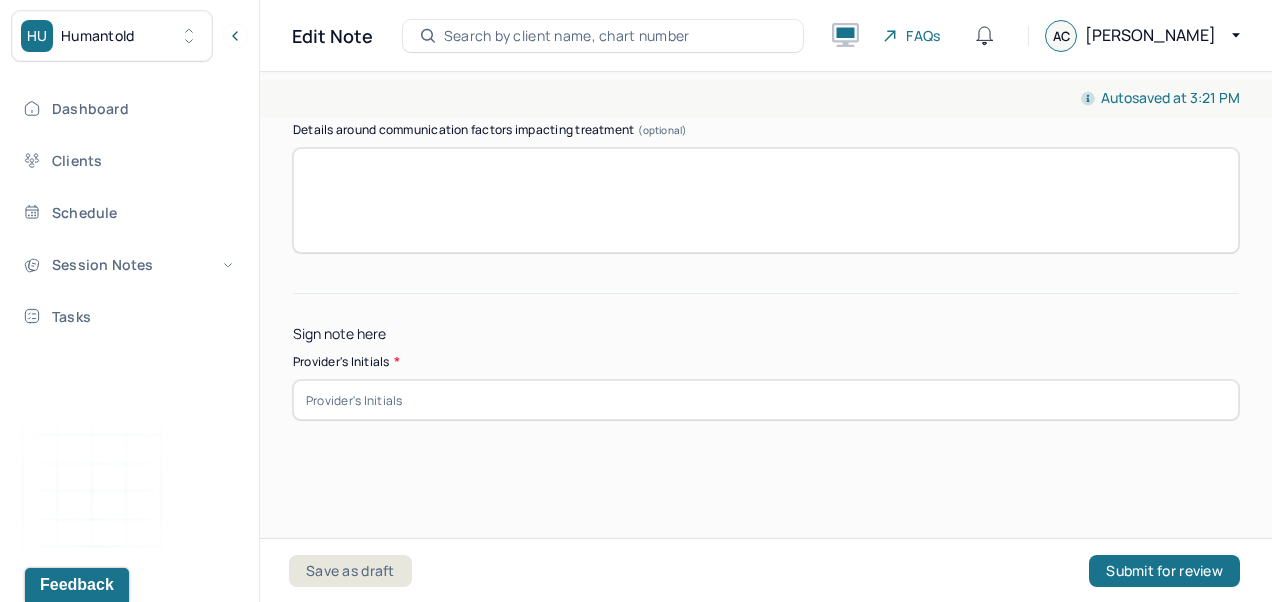 type on "[PERSON_NAME] continues to discuss the dynamic between him and [PERSON_NAME]." 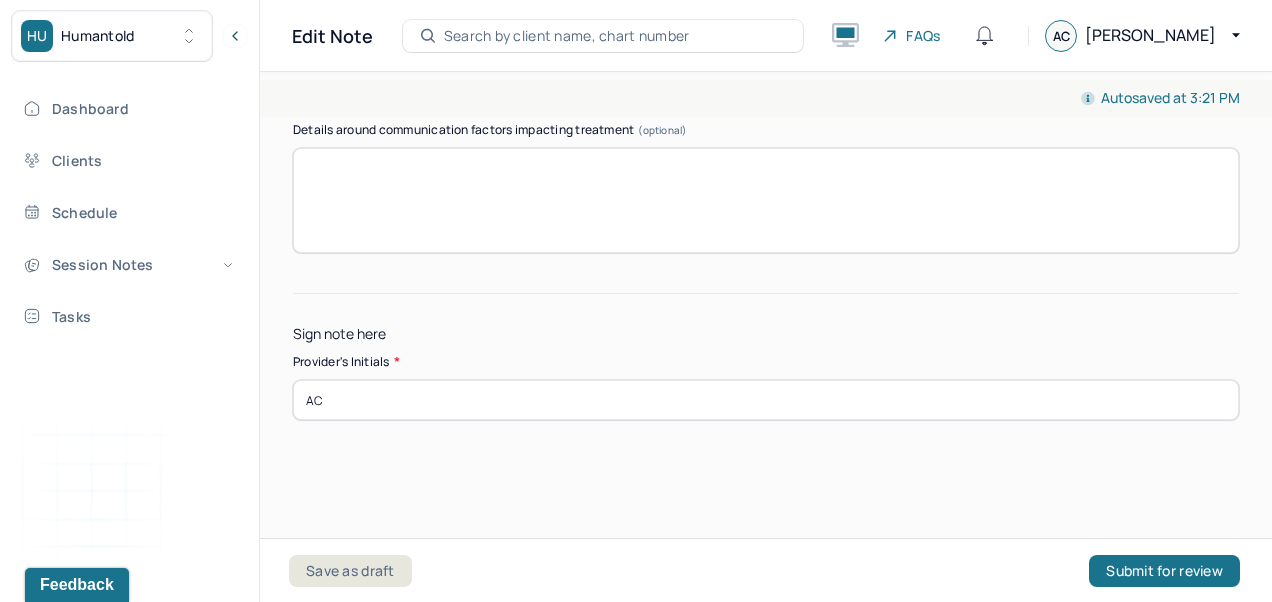 type on "AC" 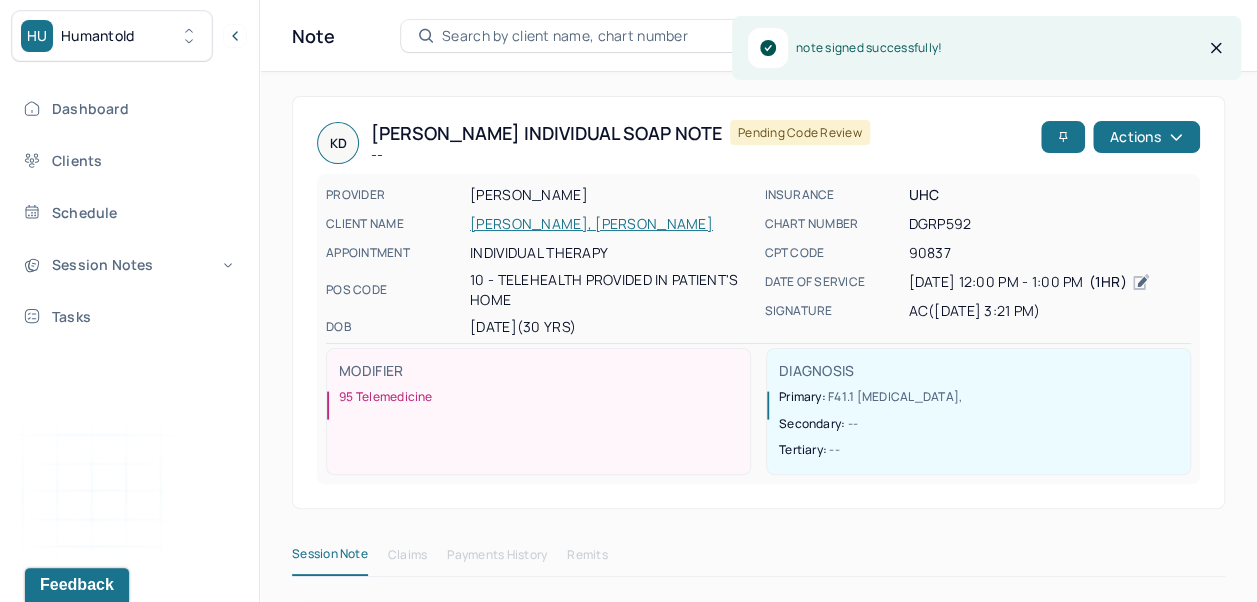 click on "Dashboard" at bounding box center (128, 108) 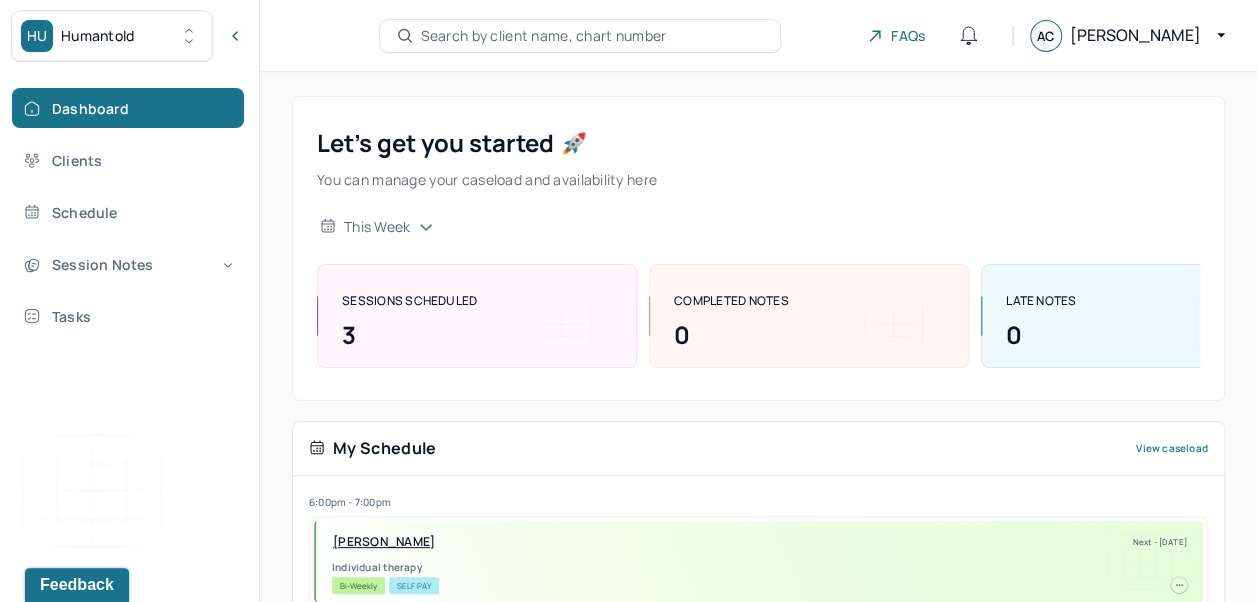 click on "Dashboard" at bounding box center (128, 108) 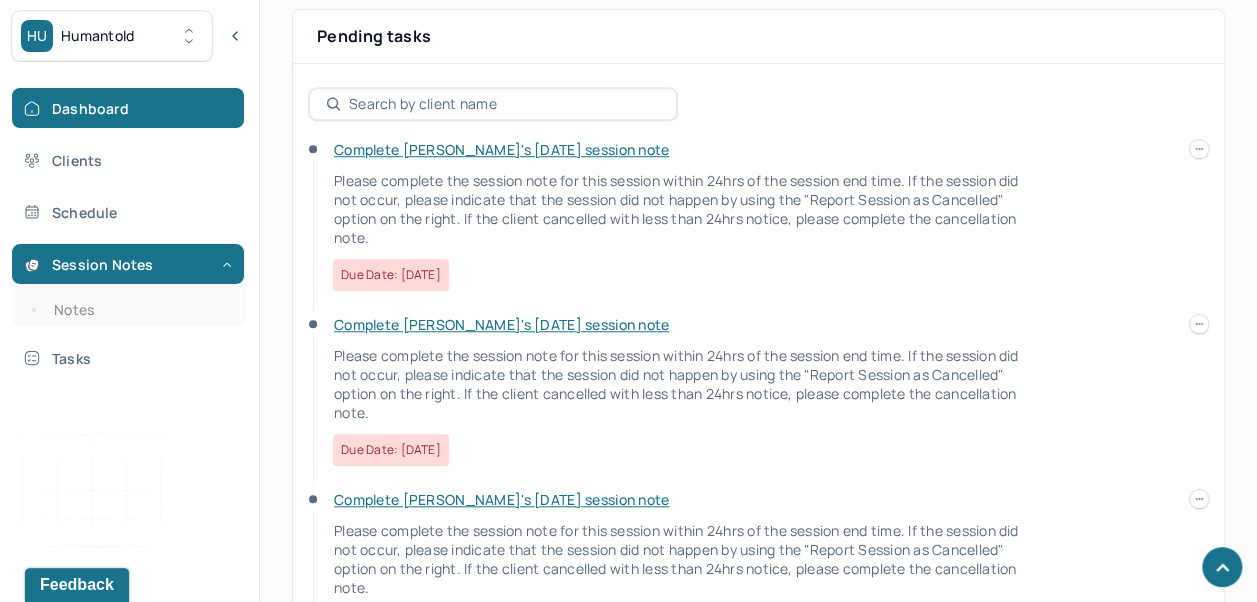 scroll, scrollTop: 739, scrollLeft: 0, axis: vertical 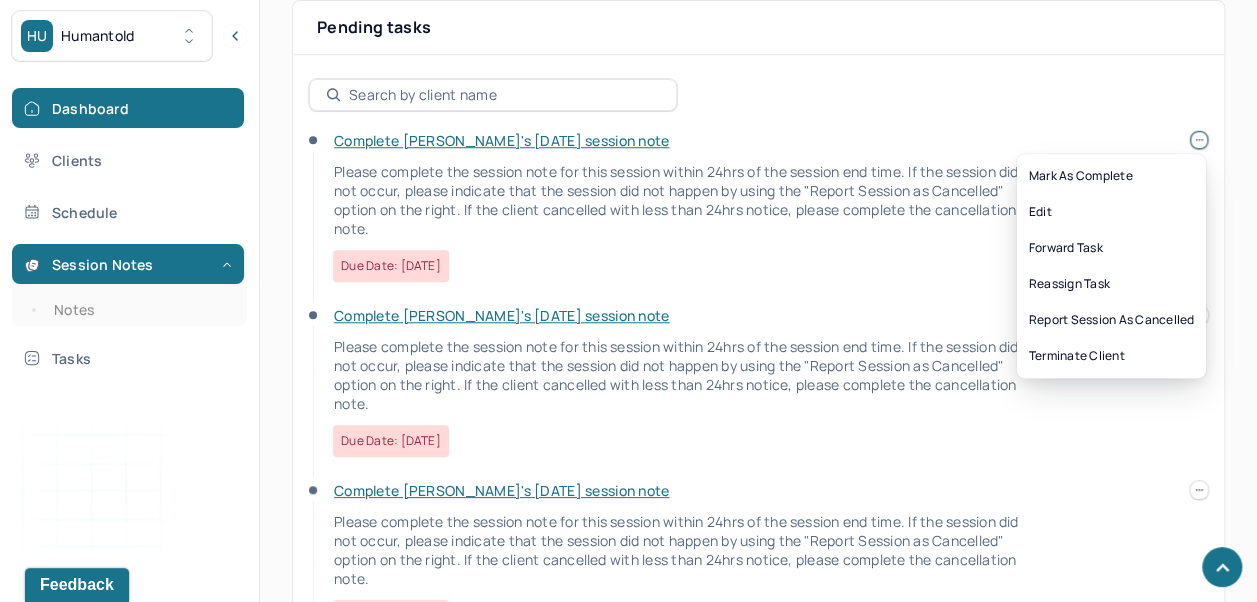 click 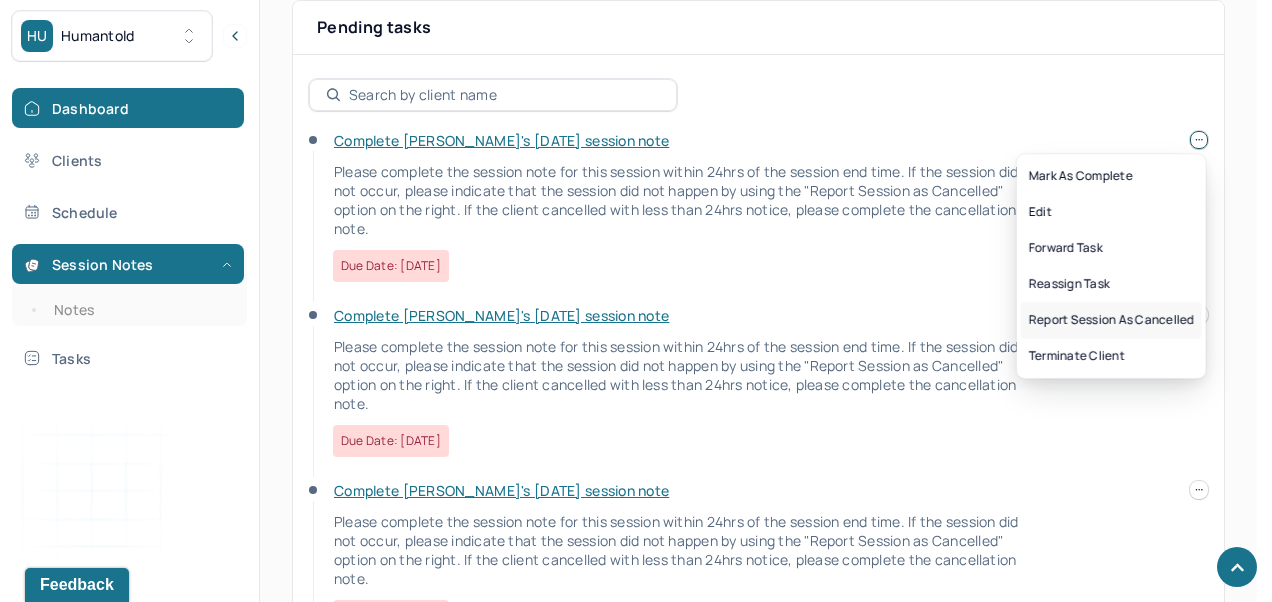 click on "Report session as cancelled" at bounding box center [1111, 320] 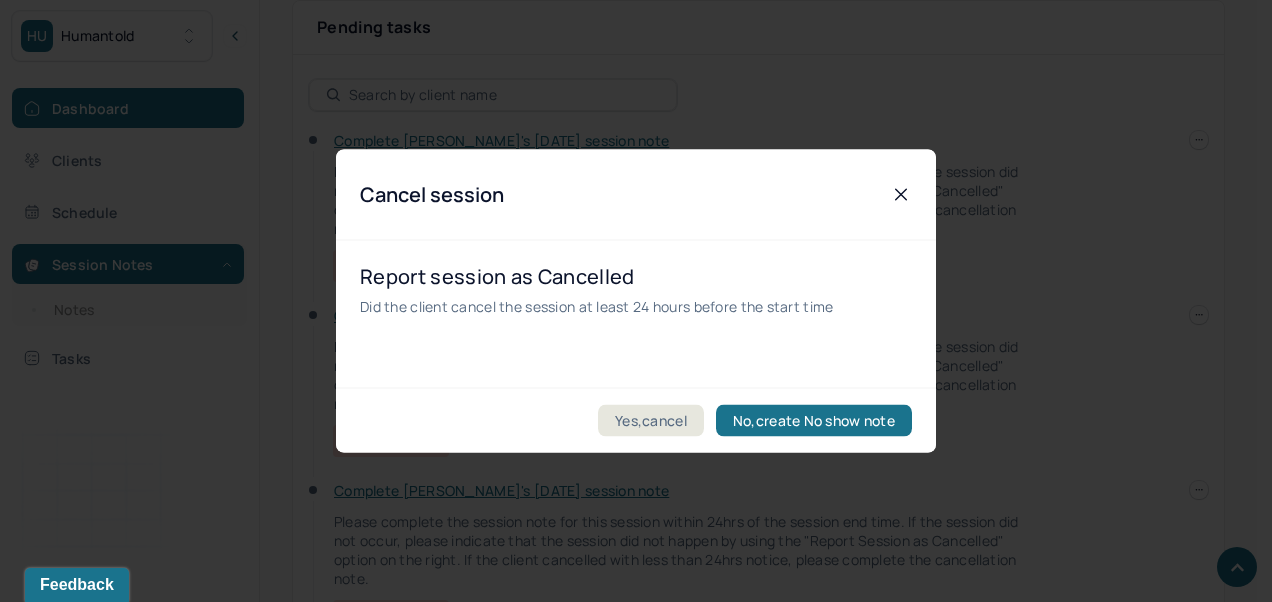 click on "Yes,cancel" at bounding box center [651, 421] 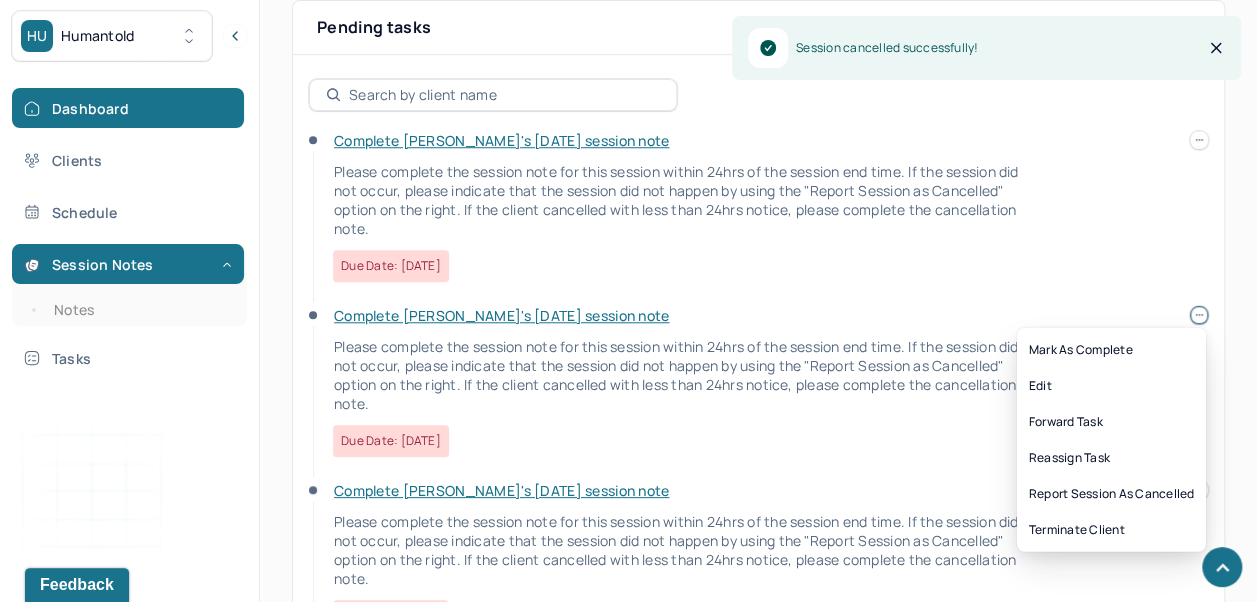 click 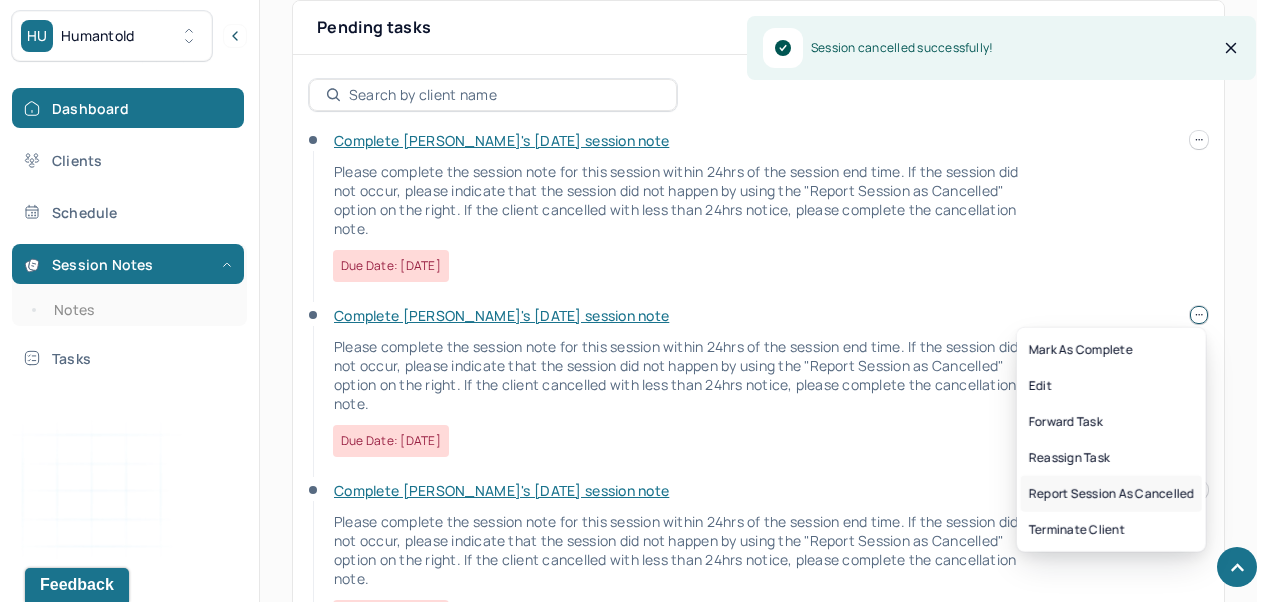 click on "Report session as cancelled" at bounding box center (1111, 494) 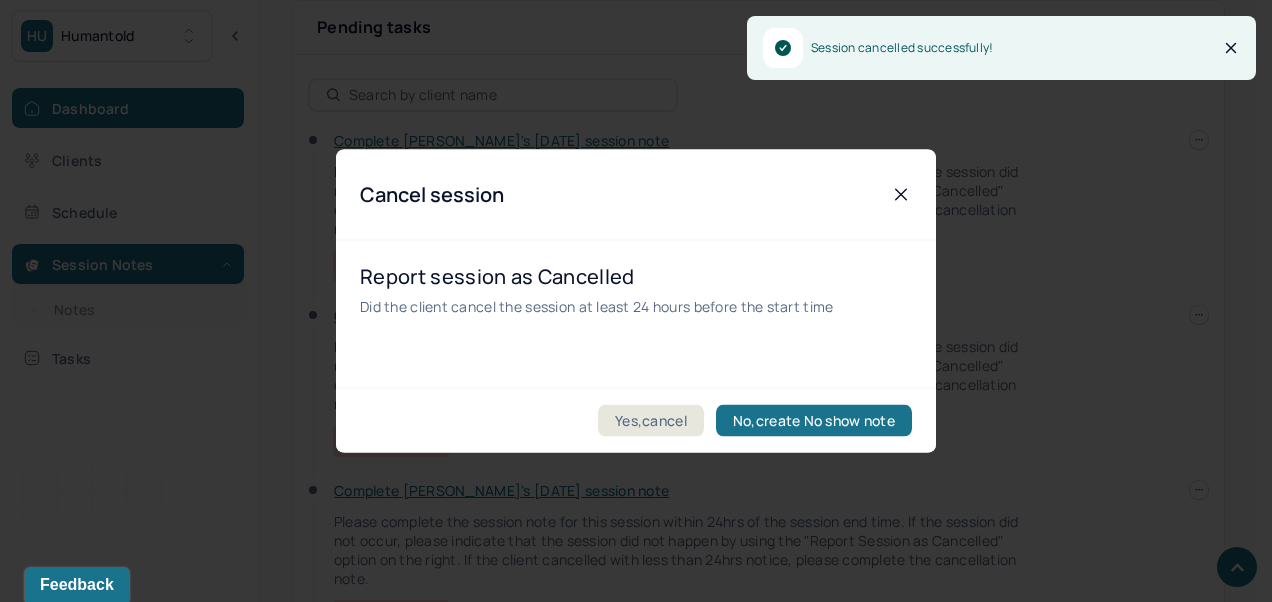 click on "Yes,cancel" at bounding box center (651, 421) 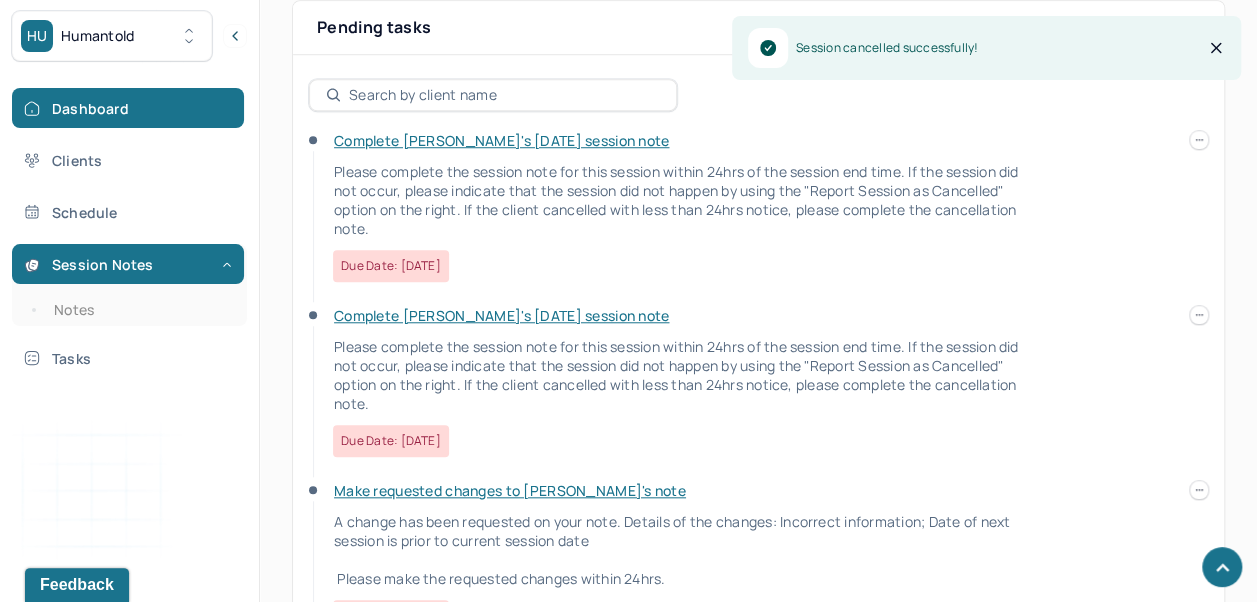 click 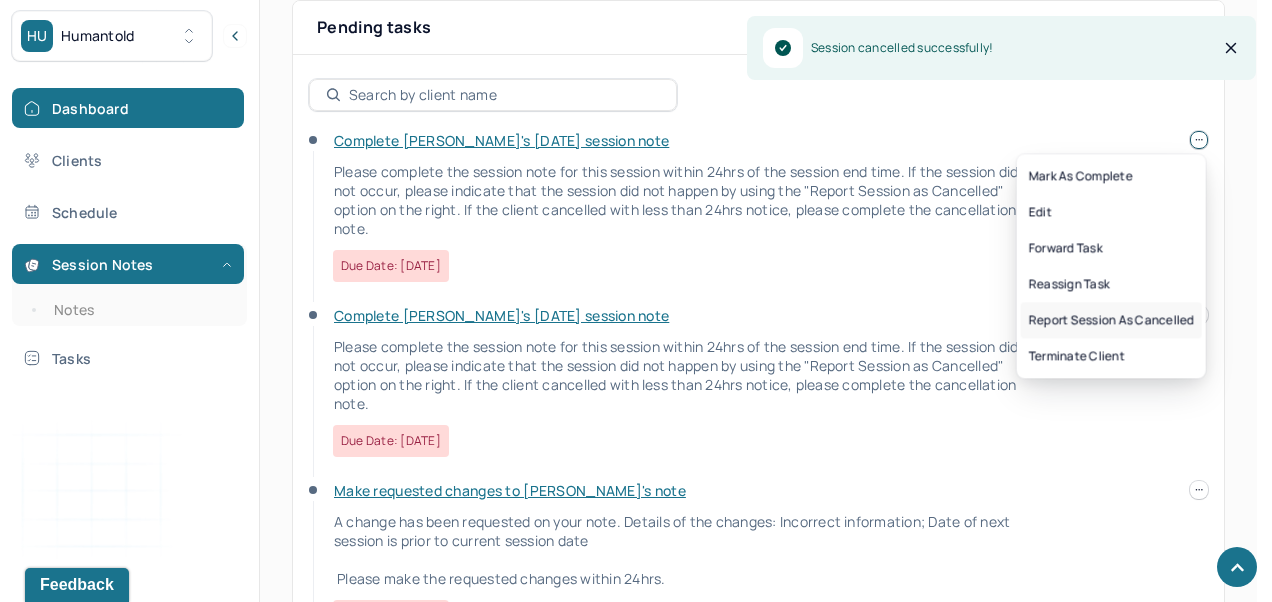 click on "Report session as cancelled" at bounding box center [1111, 320] 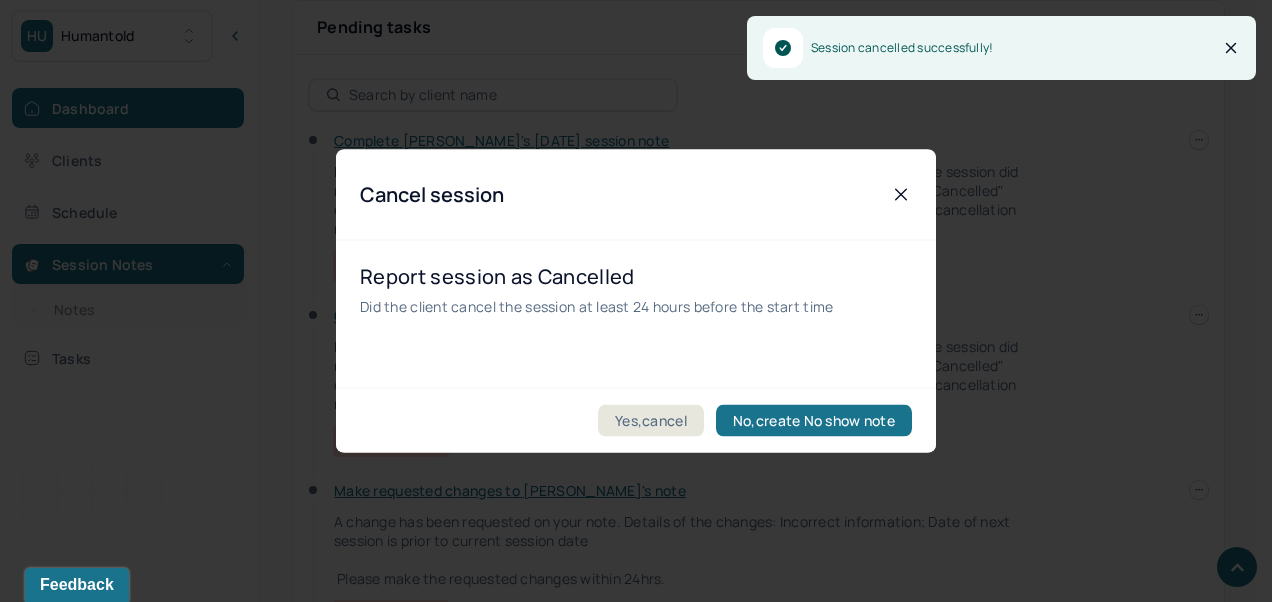 click on "Yes,cancel" at bounding box center (651, 421) 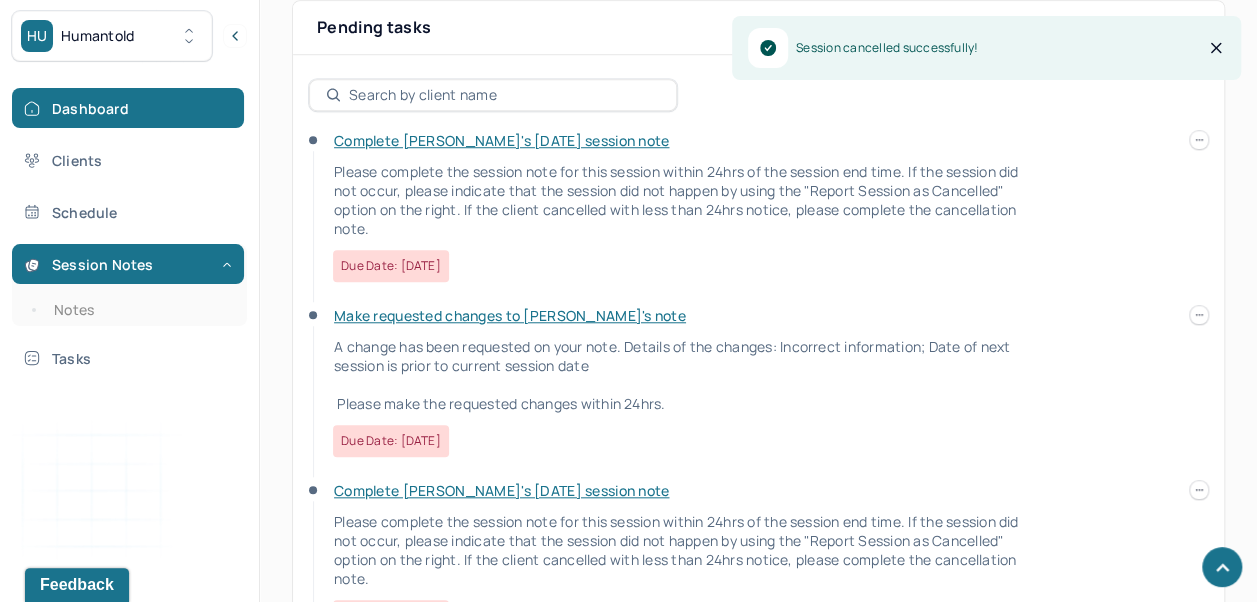 click on "Make requested changes to [PERSON_NAME]'s note A change has been requested on your note. Details of the changes: Incorrect information; Date of next session is prior to current session date
Please make the requested changes within 24hrs. Due date: [DATE]" at bounding box center (758, 393) 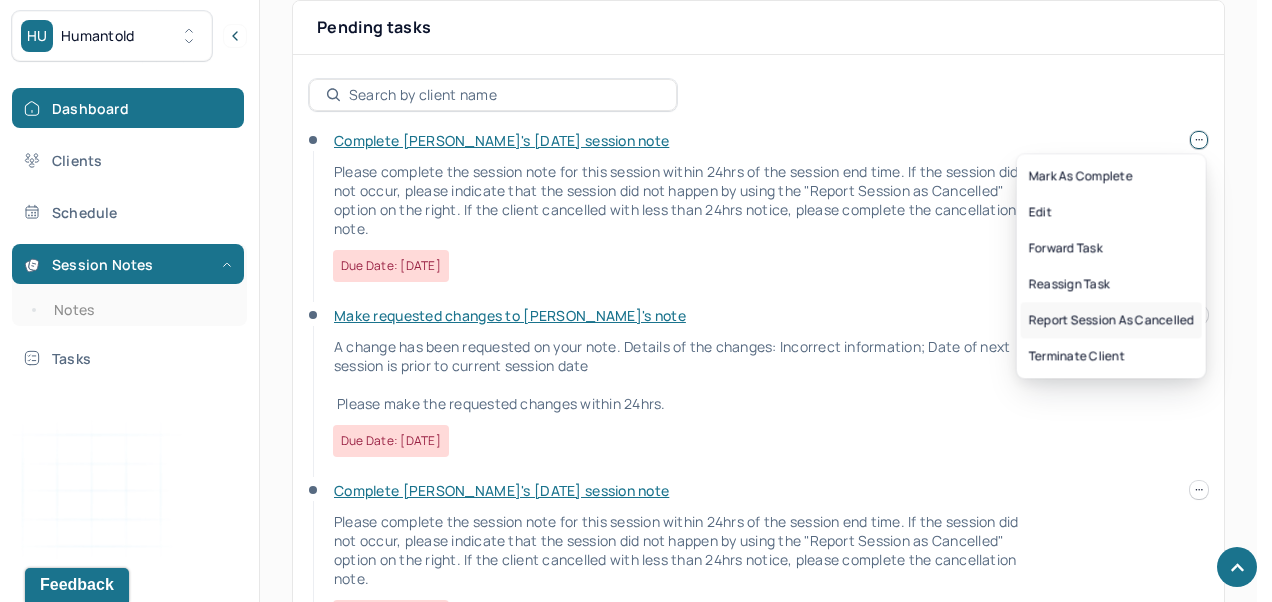 click on "Report session as cancelled" at bounding box center [1111, 320] 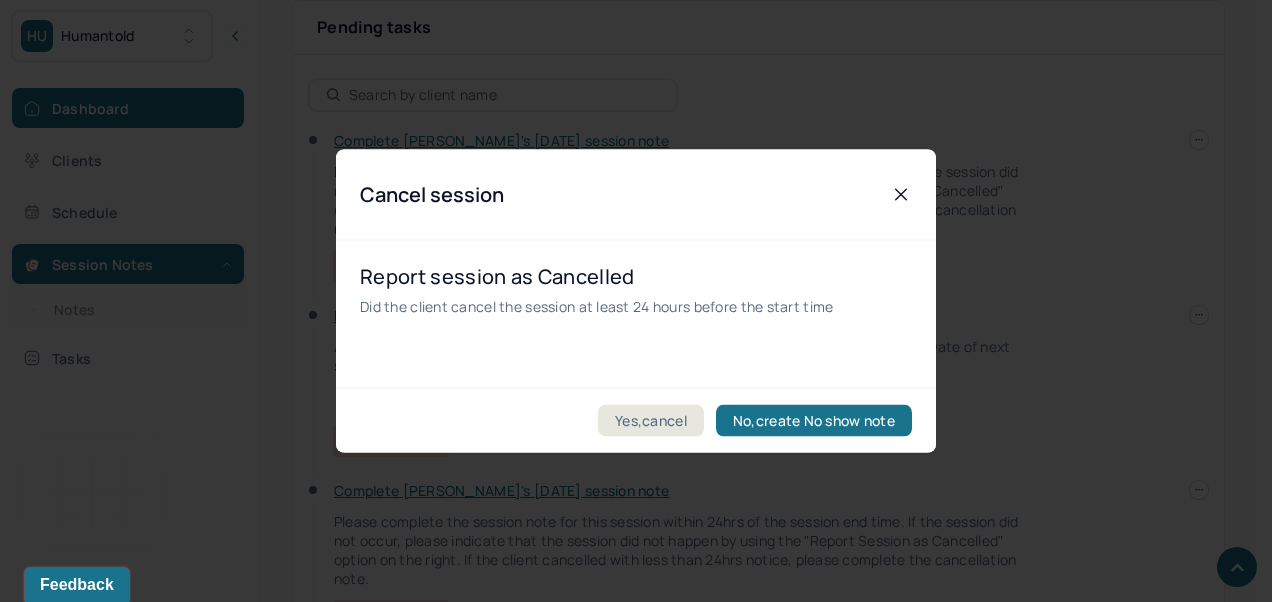 click on "Yes,cancel" at bounding box center [651, 421] 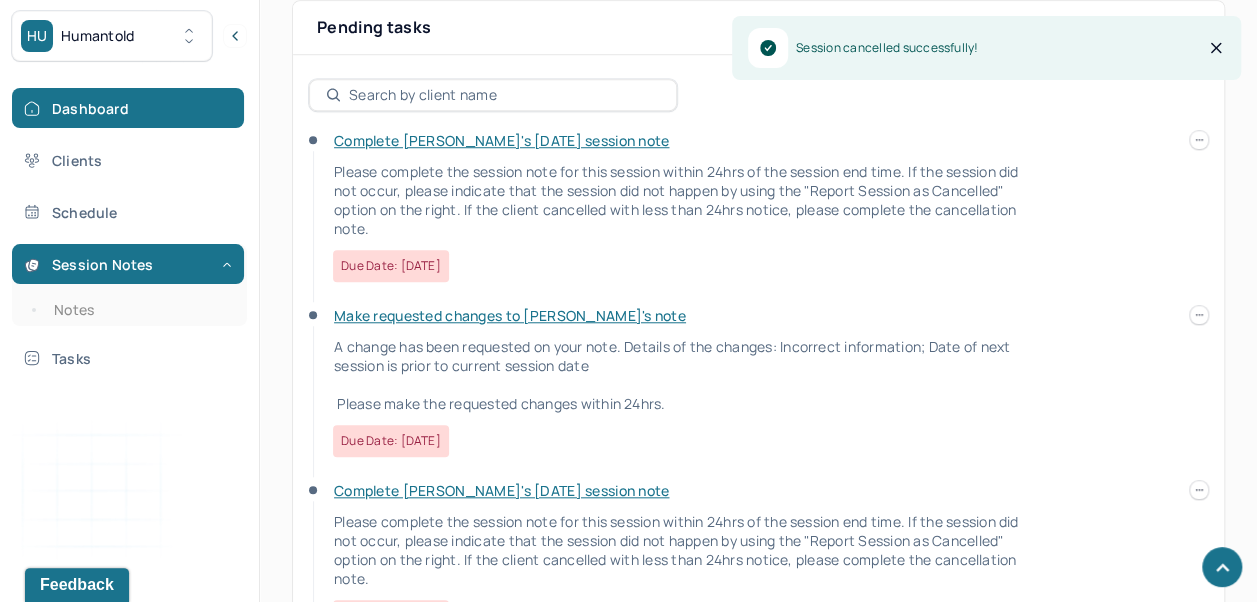 scroll, scrollTop: 672, scrollLeft: 0, axis: vertical 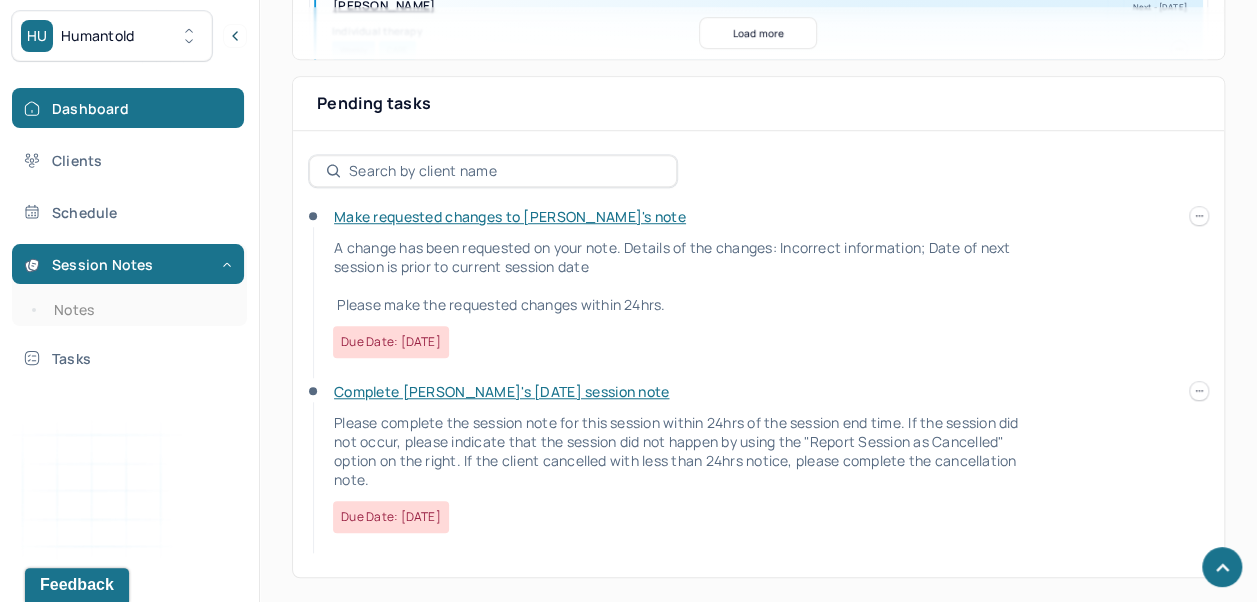 click on "Make requested changes to [PERSON_NAME]'s note" at bounding box center (510, 216) 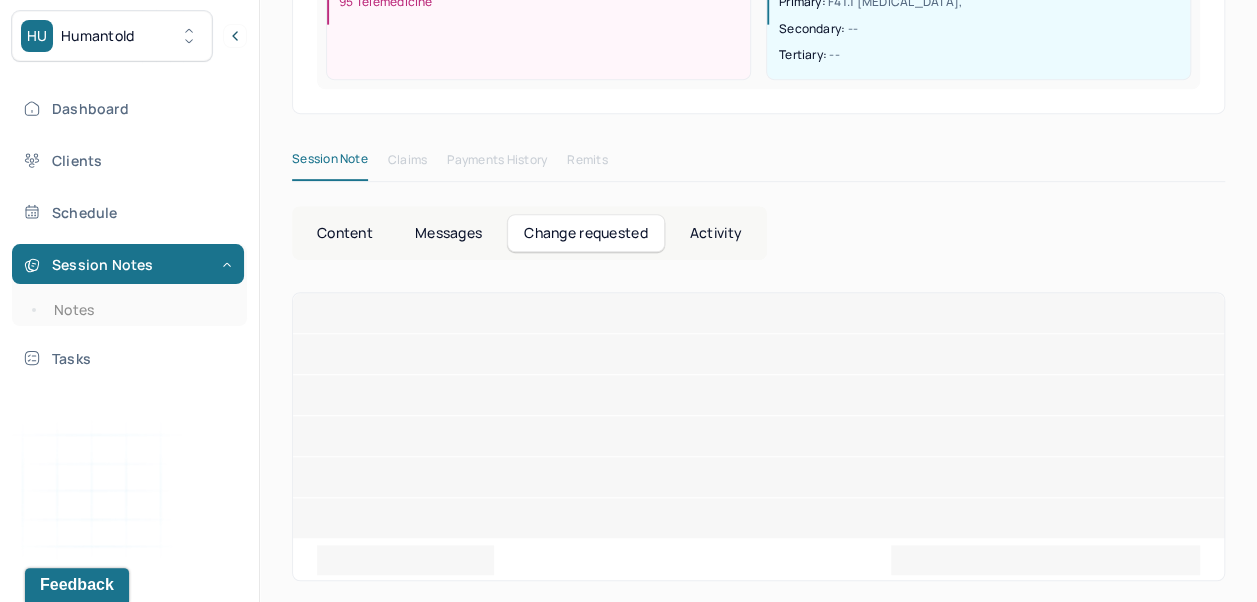 scroll, scrollTop: 288, scrollLeft: 0, axis: vertical 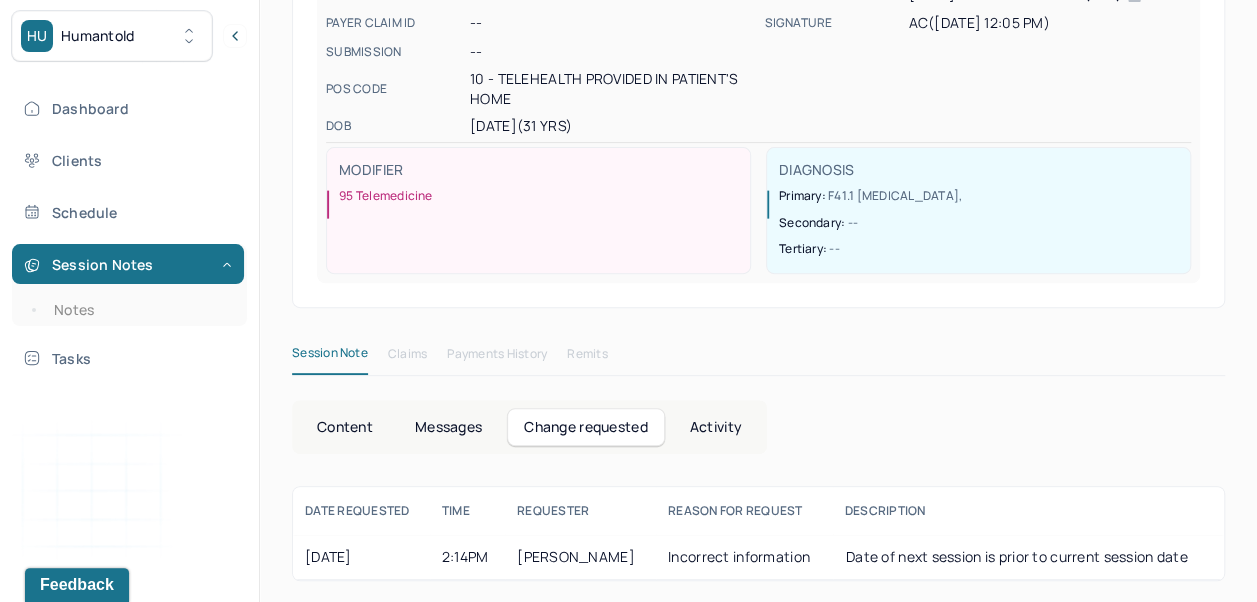 click on "Date of next session is prior to current session date" at bounding box center (1017, 556) 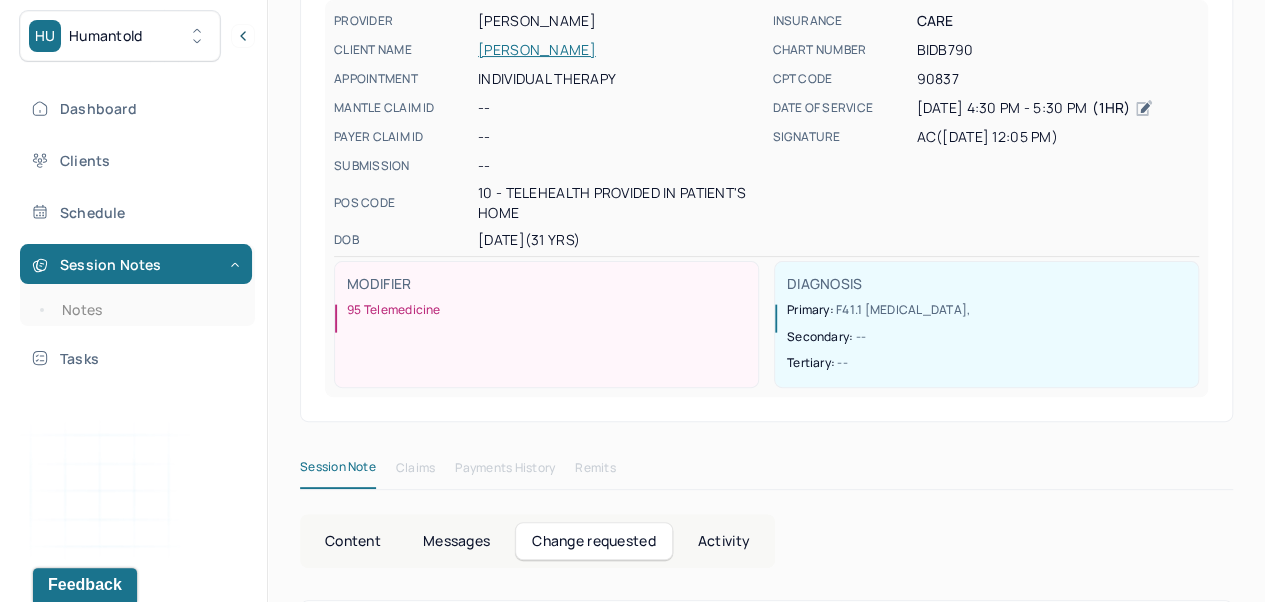 scroll, scrollTop: 0, scrollLeft: 0, axis: both 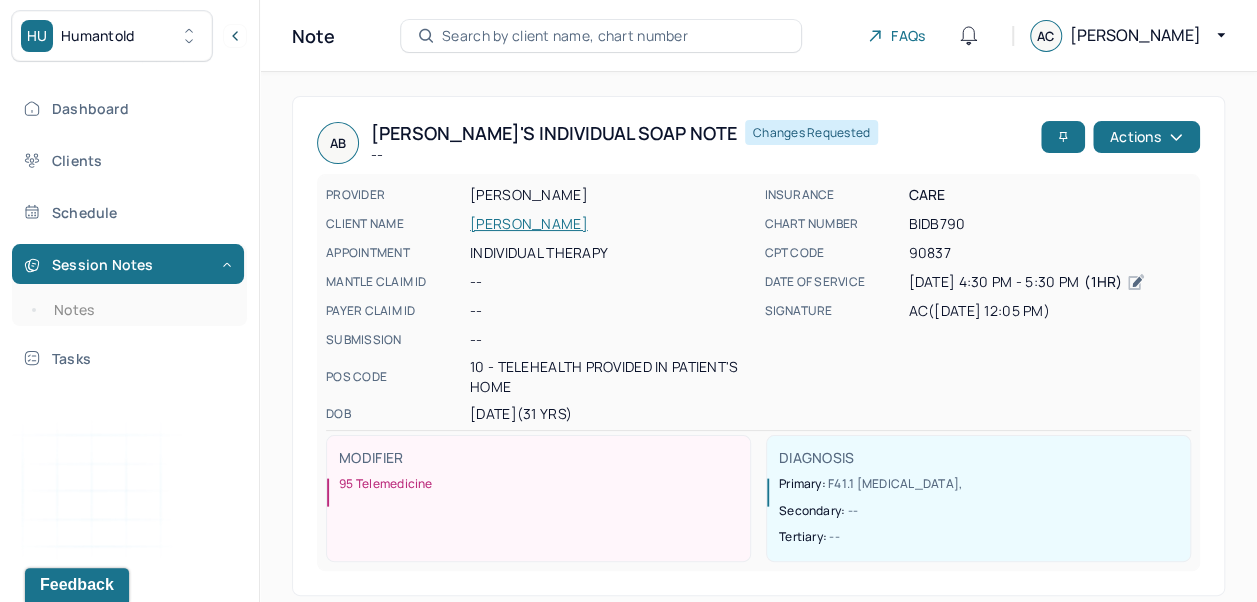 click on "Actions" at bounding box center (1146, 137) 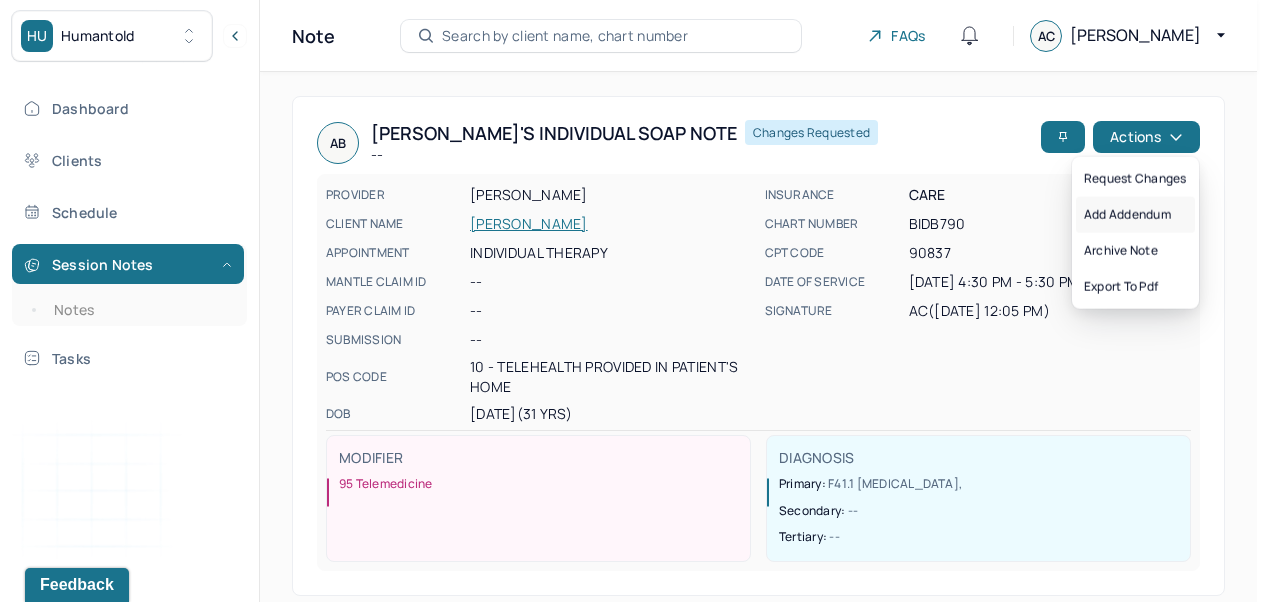 click on "Add addendum" at bounding box center [1135, 215] 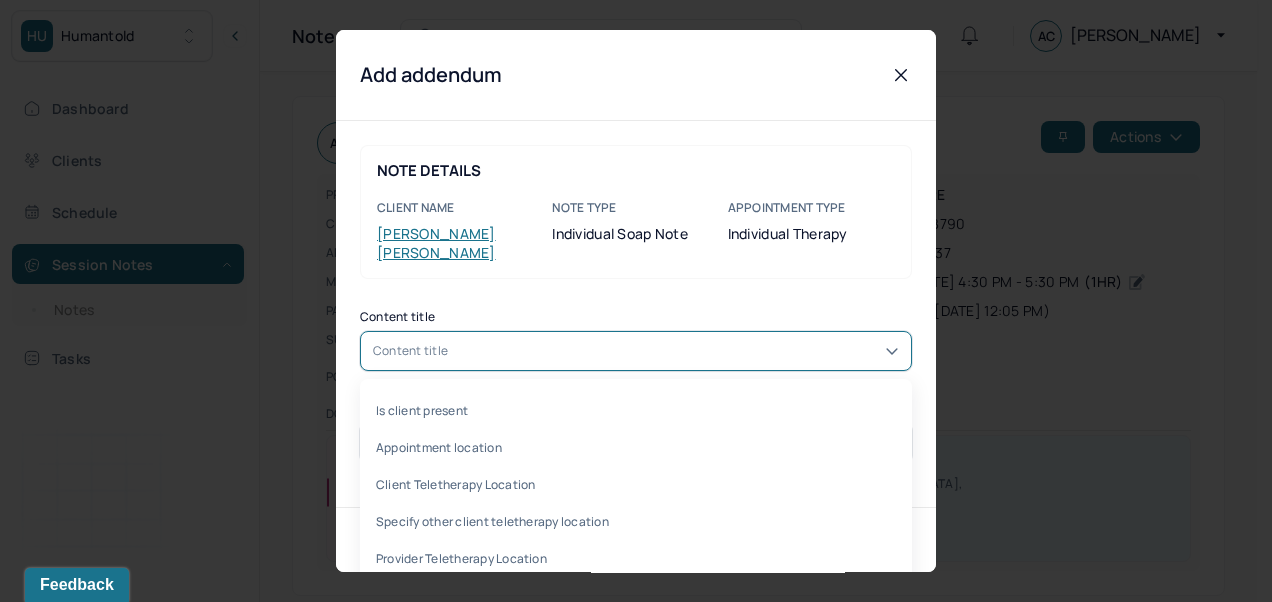 scroll, scrollTop: 125, scrollLeft: 0, axis: vertical 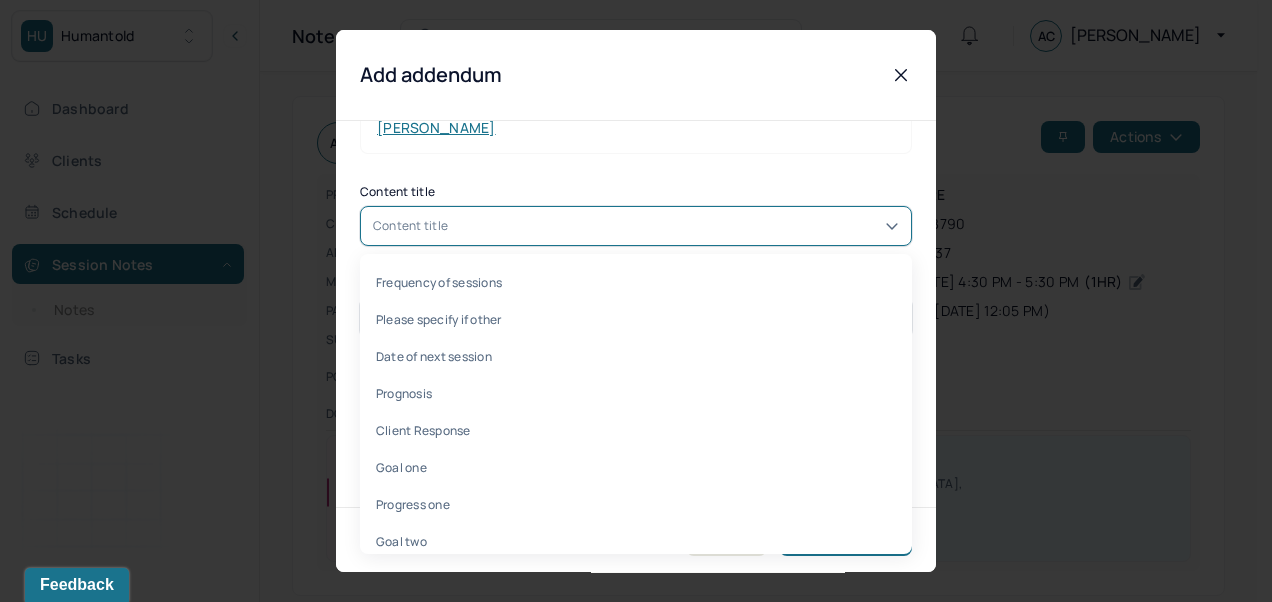 click on "Date of next session" at bounding box center [636, 356] 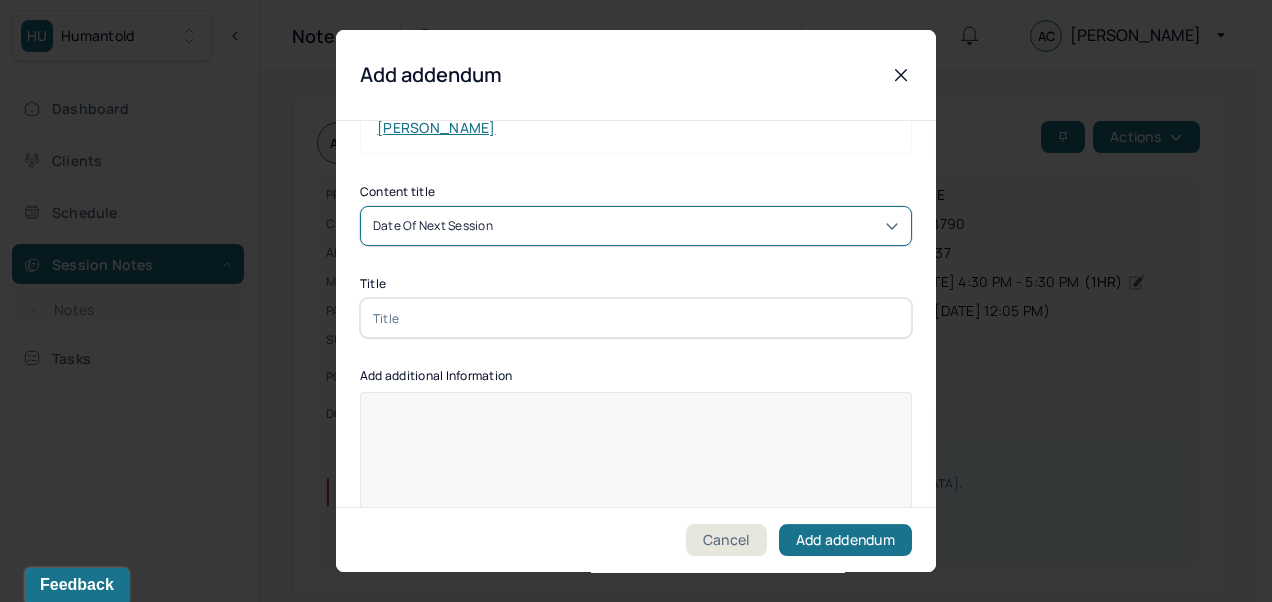 click at bounding box center [636, 318] 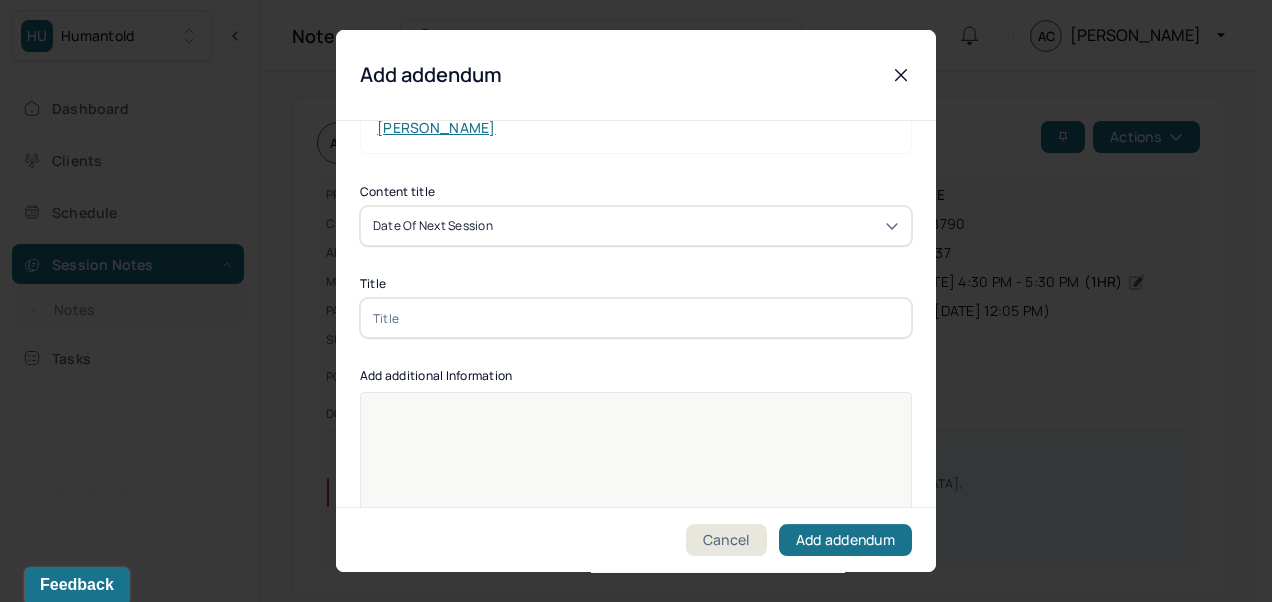 click at bounding box center [636, 318] 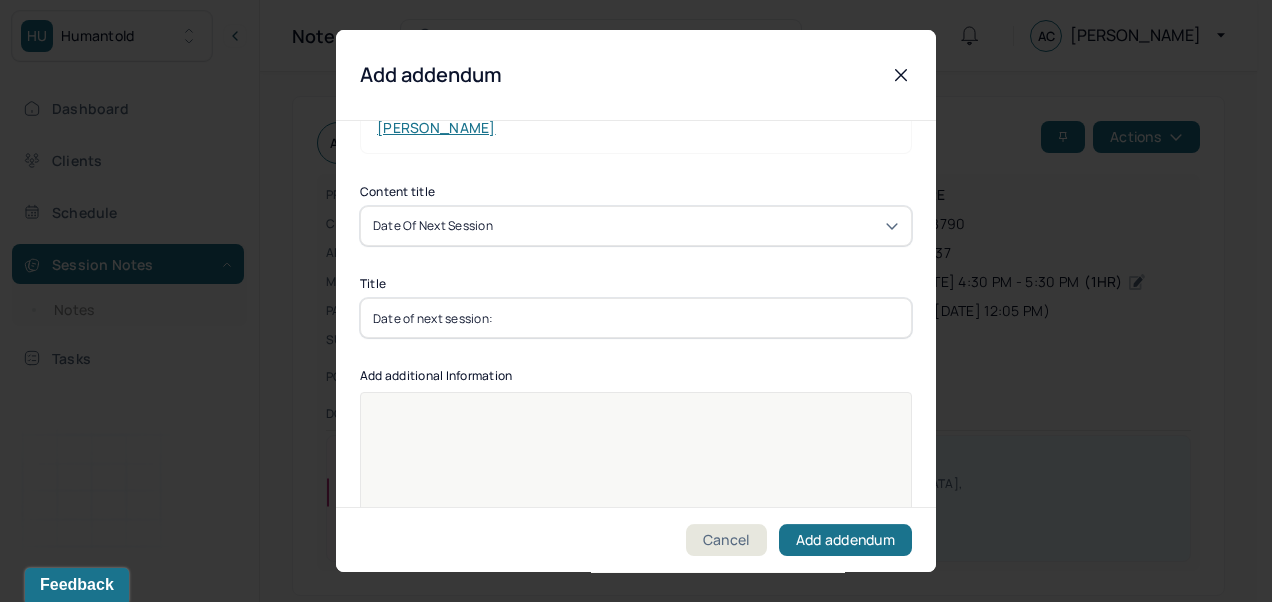 type on "Date of next session:" 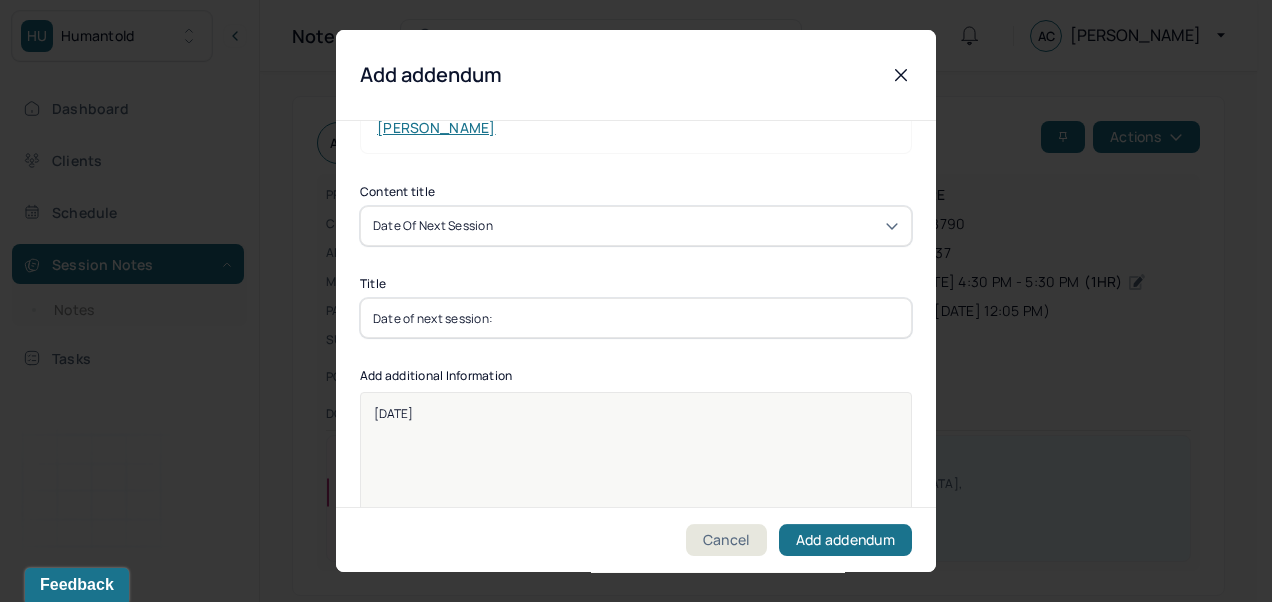 click on "Add addendum" at bounding box center [845, 540] 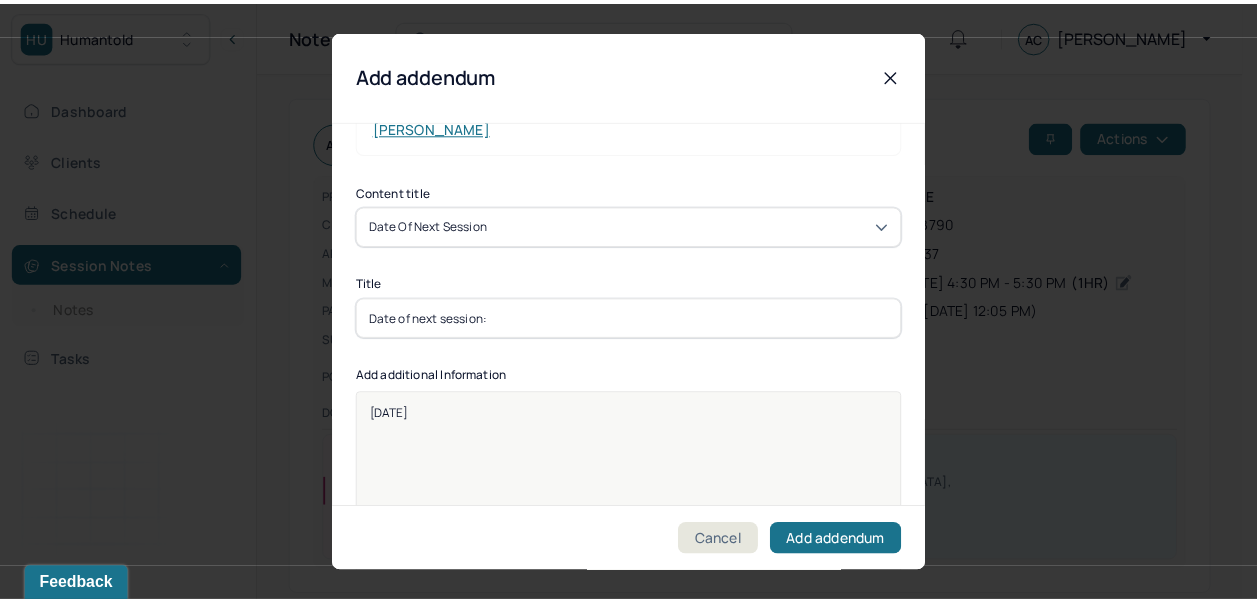 scroll, scrollTop: 392, scrollLeft: 0, axis: vertical 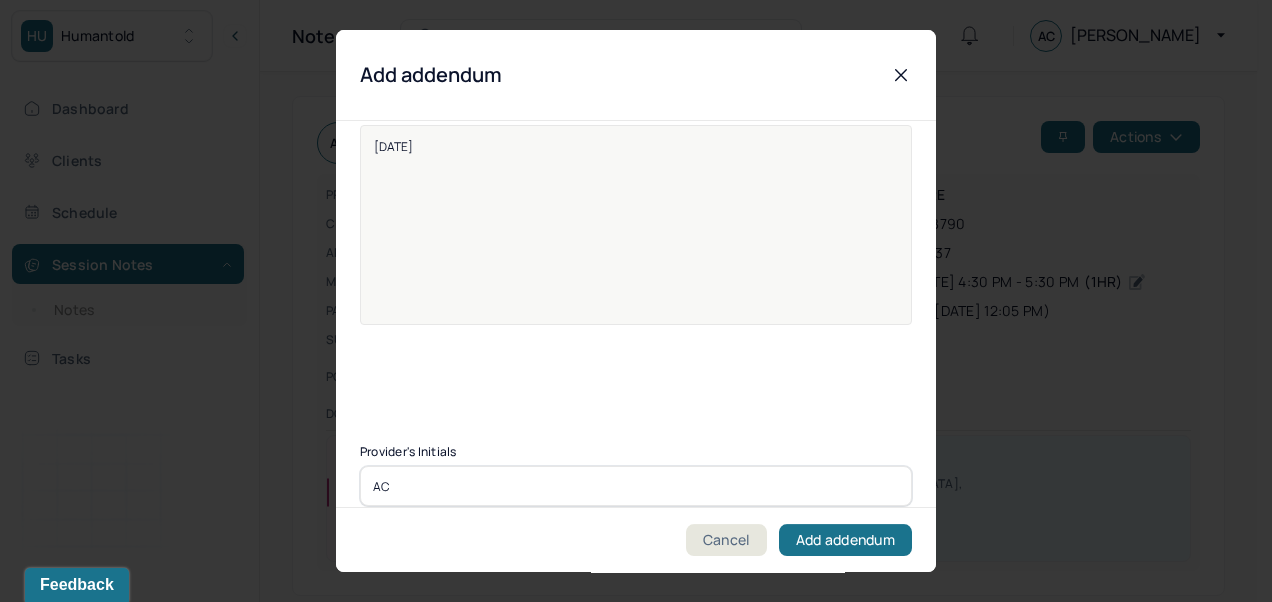 type on "AC" 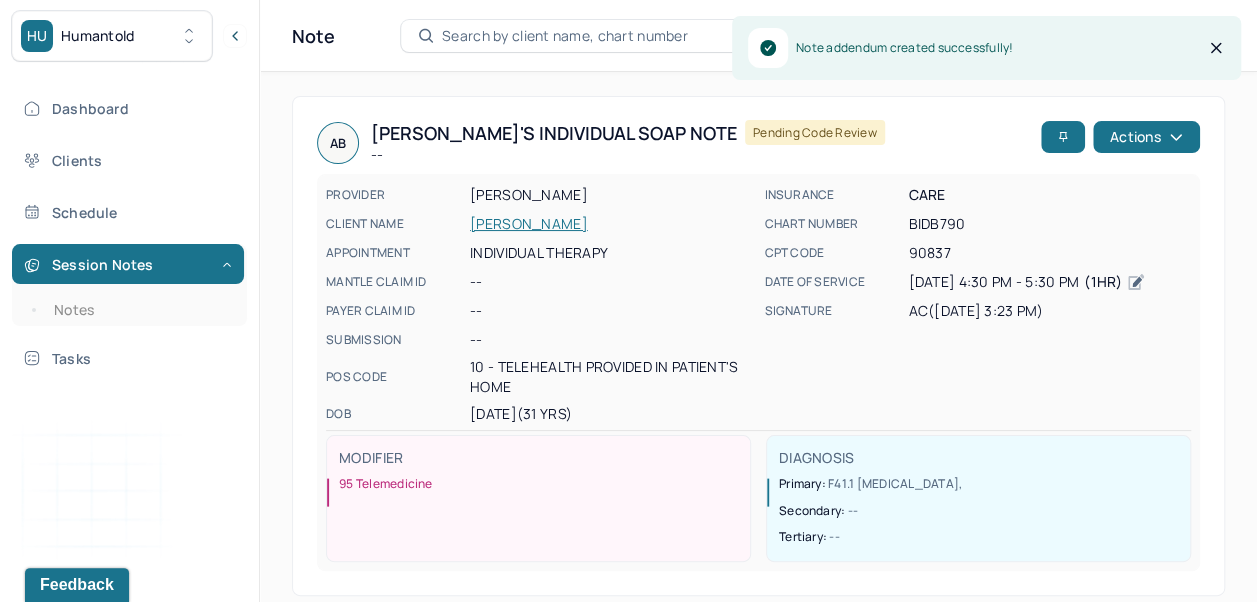 click on "Dashboard" at bounding box center (128, 108) 